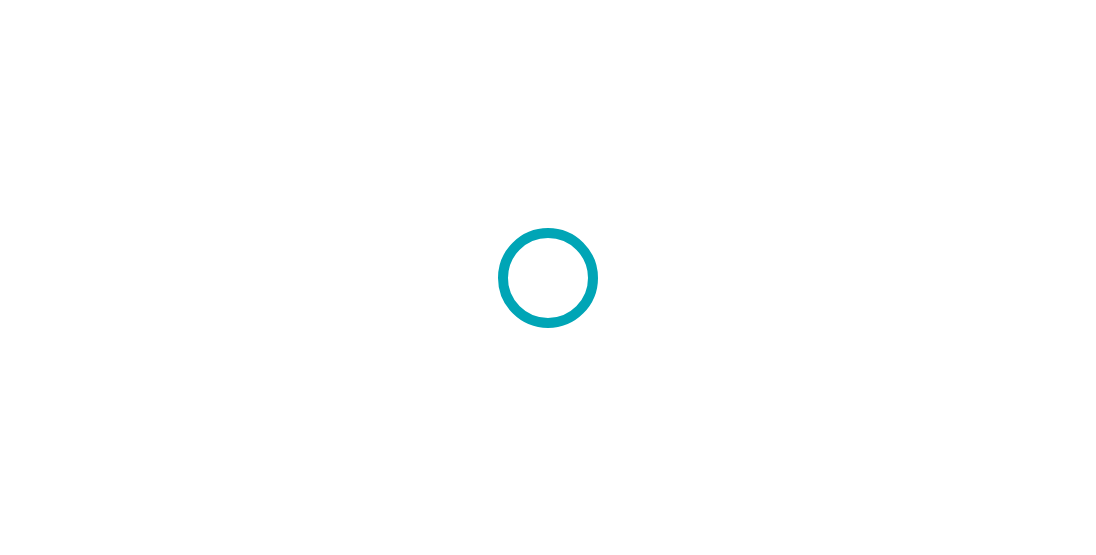 scroll, scrollTop: 0, scrollLeft: 0, axis: both 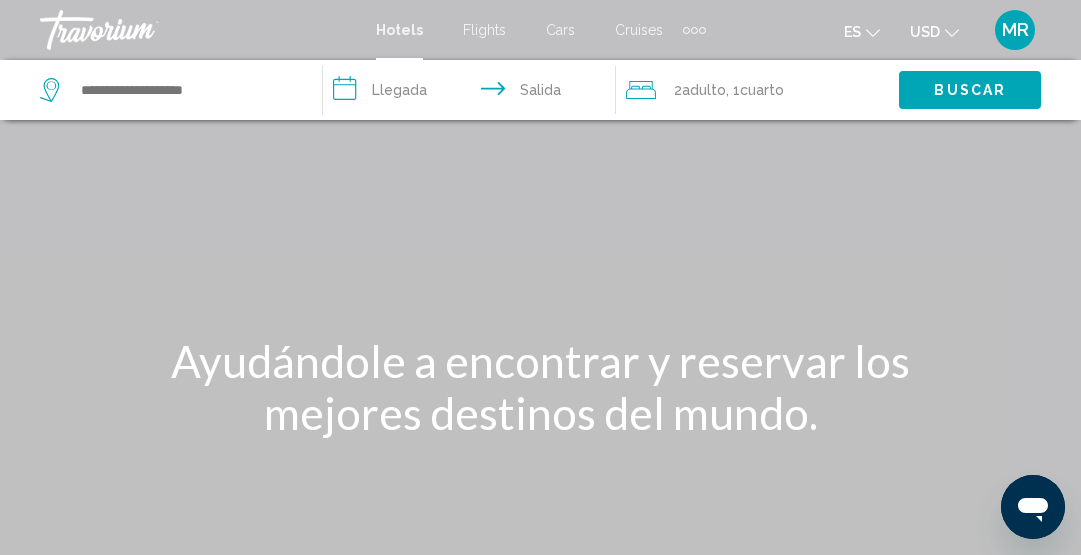 click at bounding box center [694, 30] 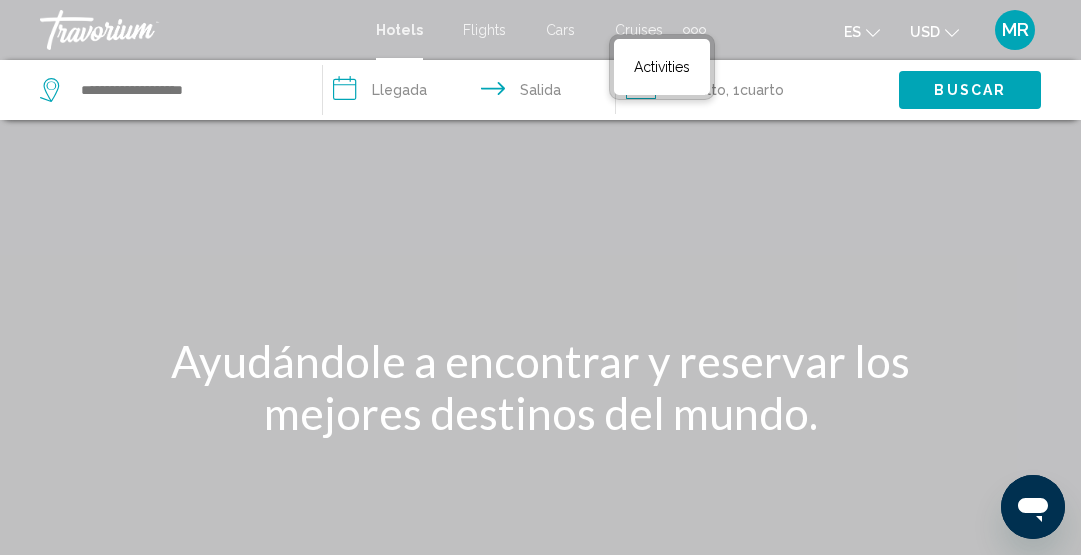 click on "Cruises" at bounding box center [639, 30] 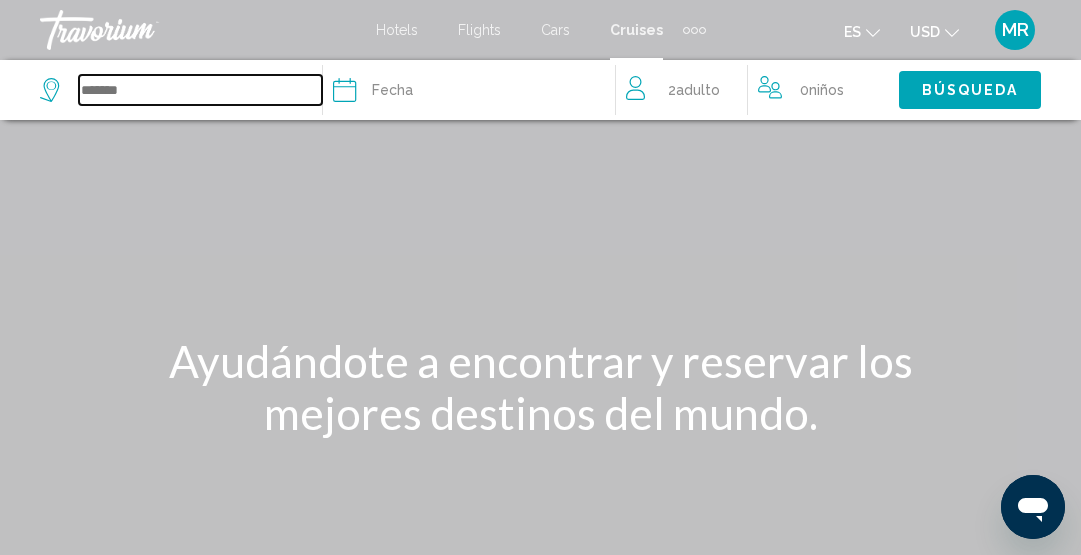 click at bounding box center (200, 90) 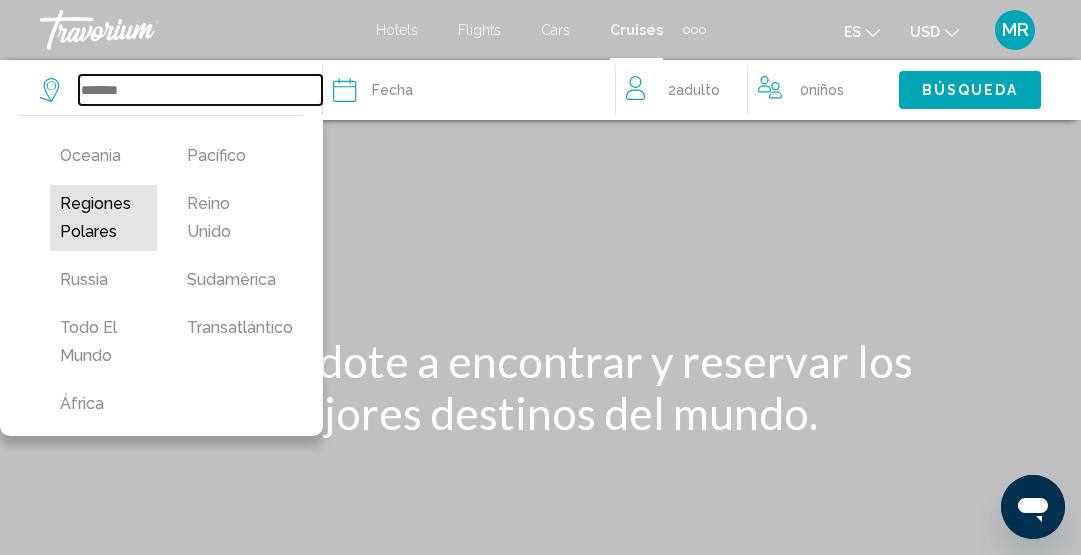 scroll, scrollTop: 740, scrollLeft: 0, axis: vertical 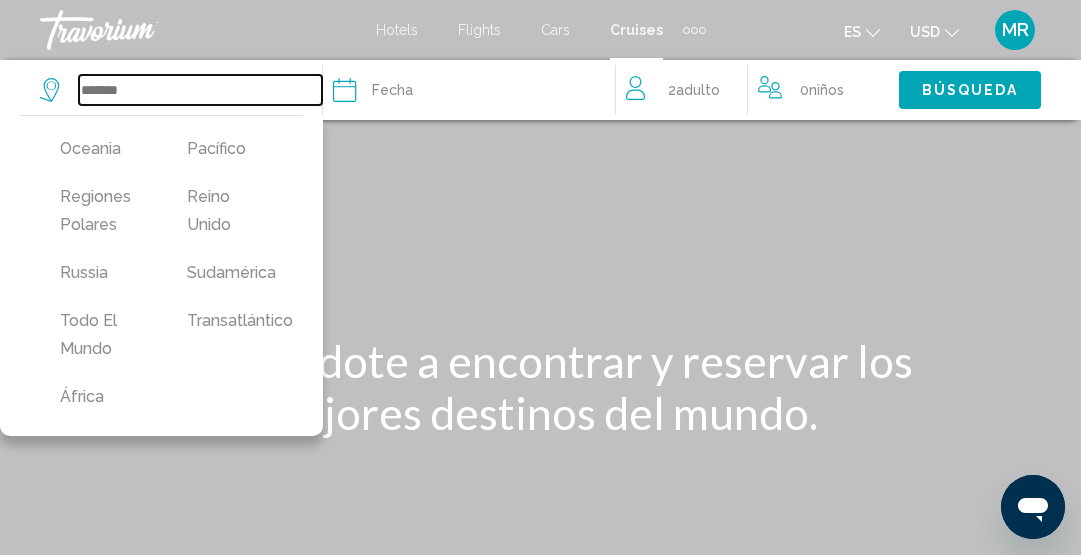 click at bounding box center (200, 90) 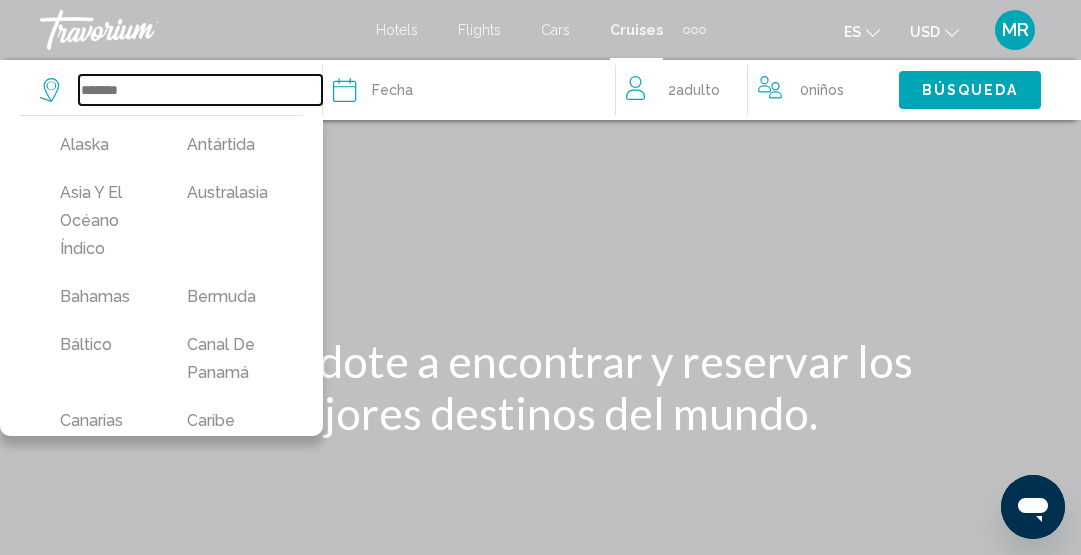 scroll, scrollTop: 100, scrollLeft: 0, axis: vertical 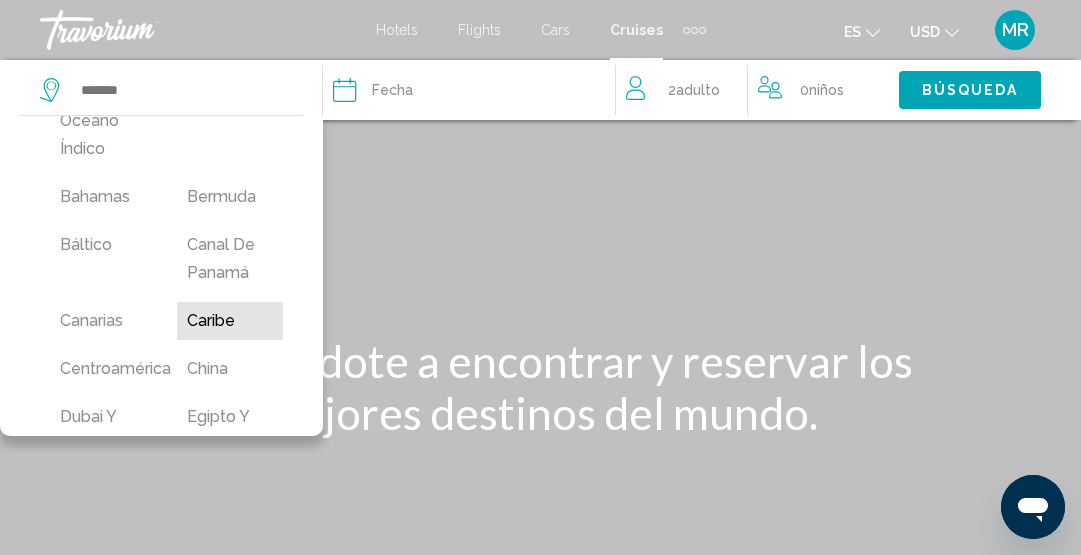click on "Caribe" at bounding box center (230, 321) 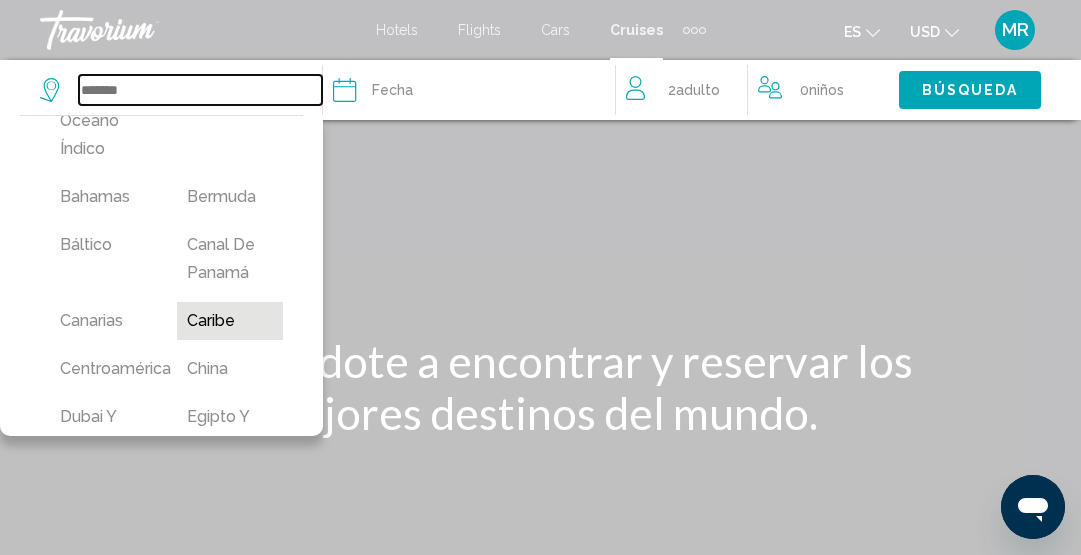 type on "******" 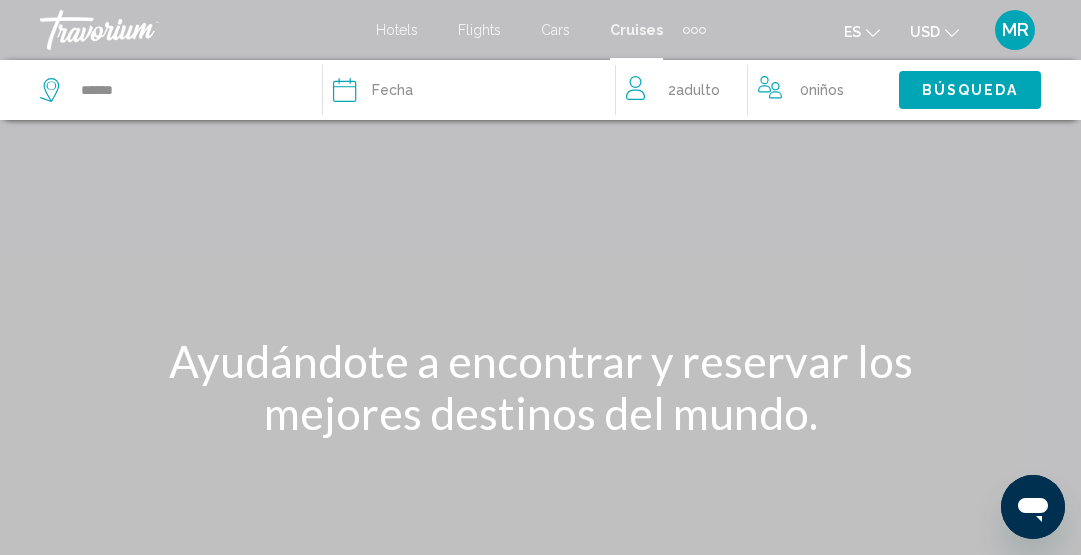 click on "Fecha" 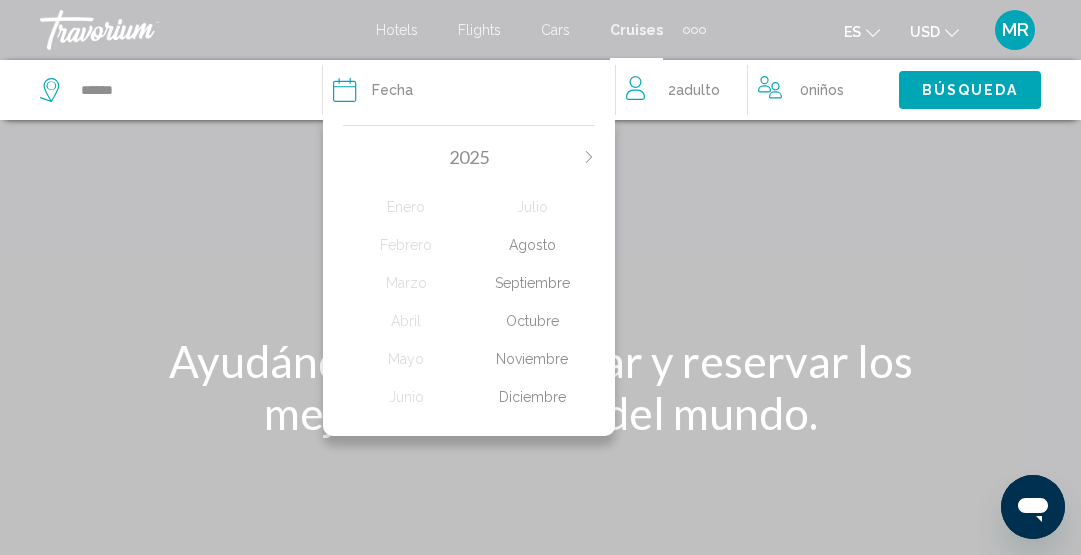 click on "Septiembre" 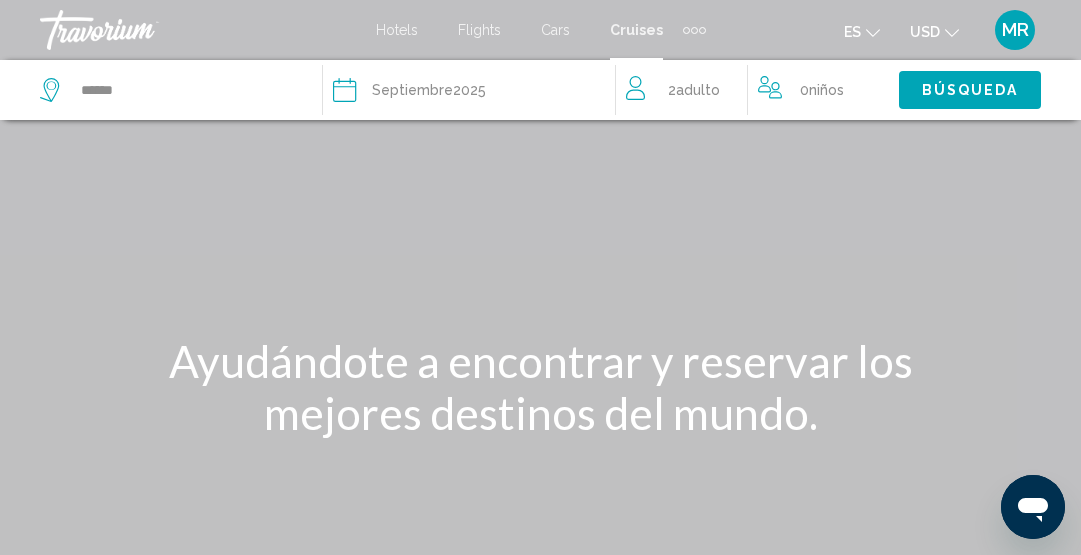 click at bounding box center [694, 30] 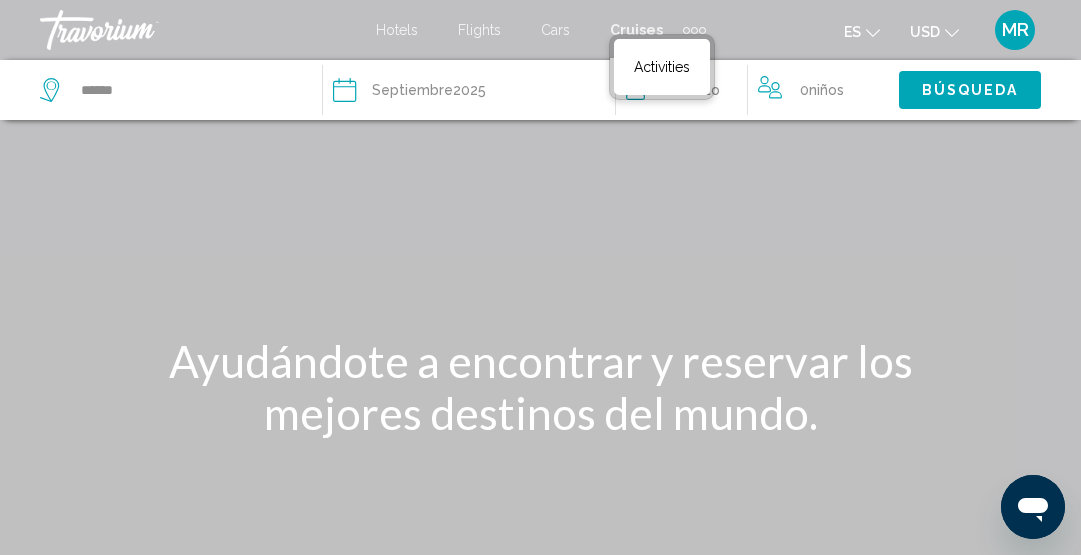 click on "Hotels Flights Cars Cruises Activities Hotels Flights Cars Cruises Activities es
English Español Français Italiano Português русский USD
USD ($) MXN (Mex$) CAD (Can$) GBP (£) EUR (€) AUD (A$) NZD (NZ$) CNY (CN¥) MR Iniciar sesión" at bounding box center (540, 30) 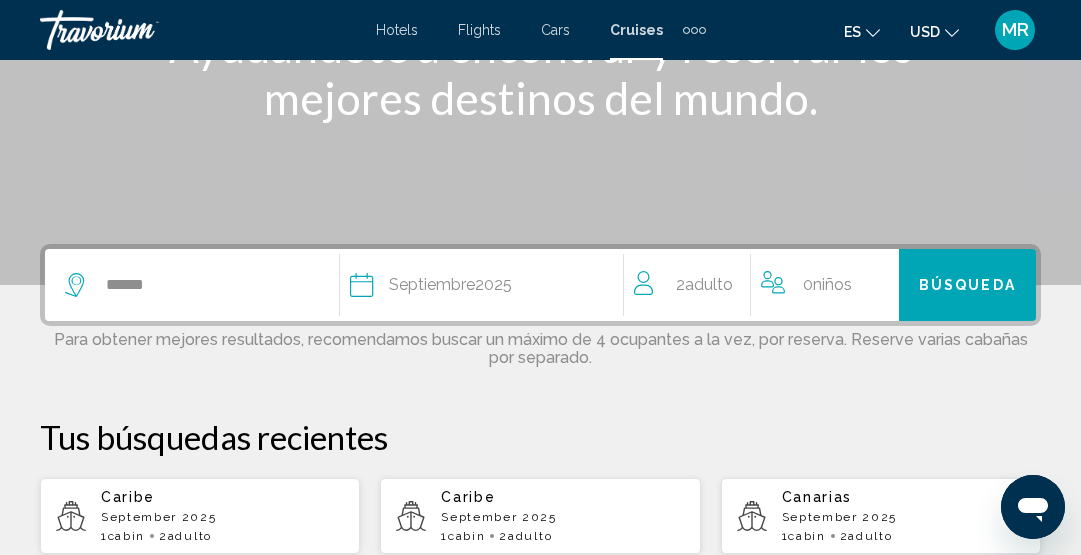 scroll, scrollTop: 300, scrollLeft: 0, axis: vertical 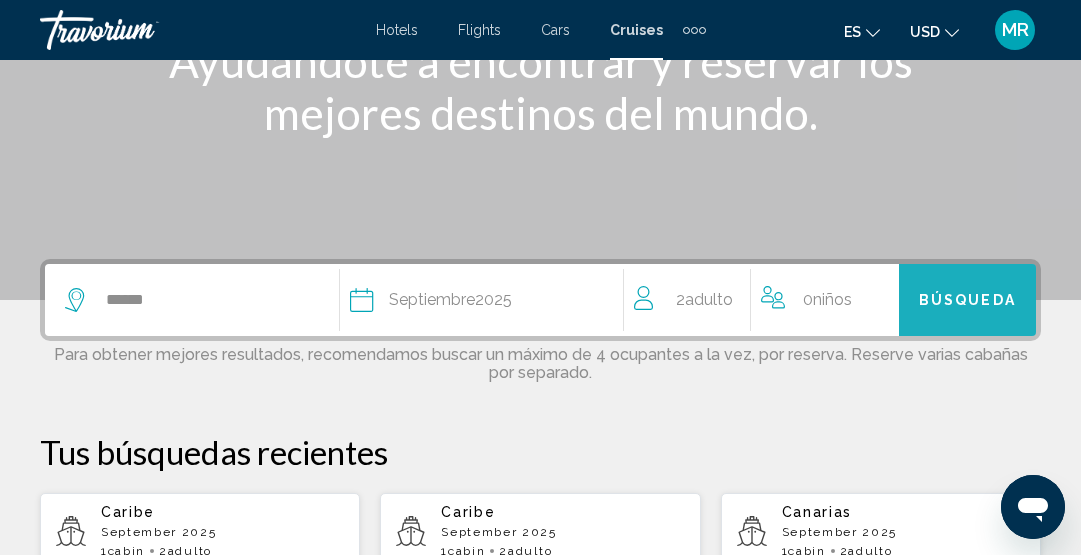 click on "Búsqueda" at bounding box center [967, 300] 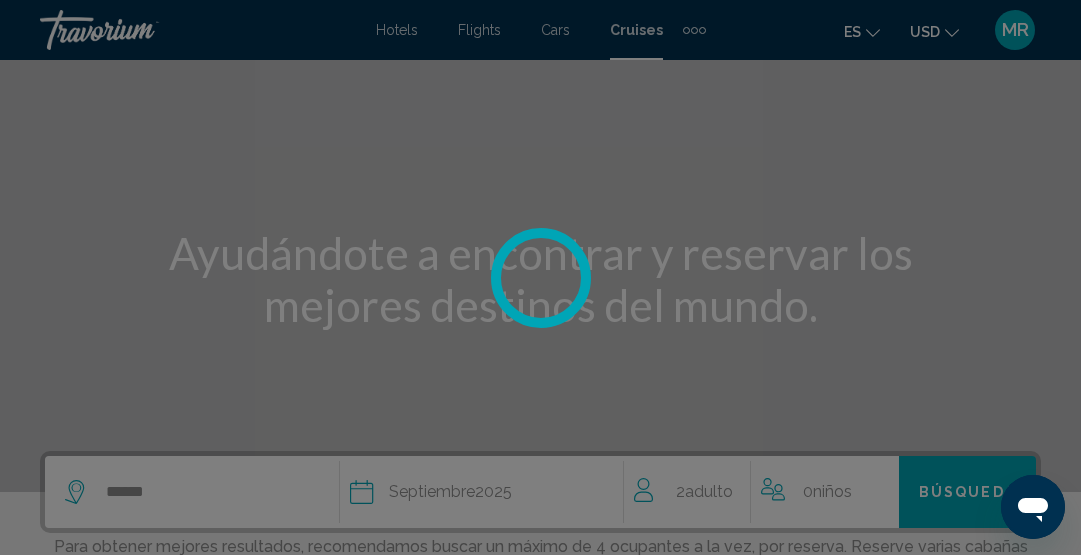scroll, scrollTop: 100, scrollLeft: 0, axis: vertical 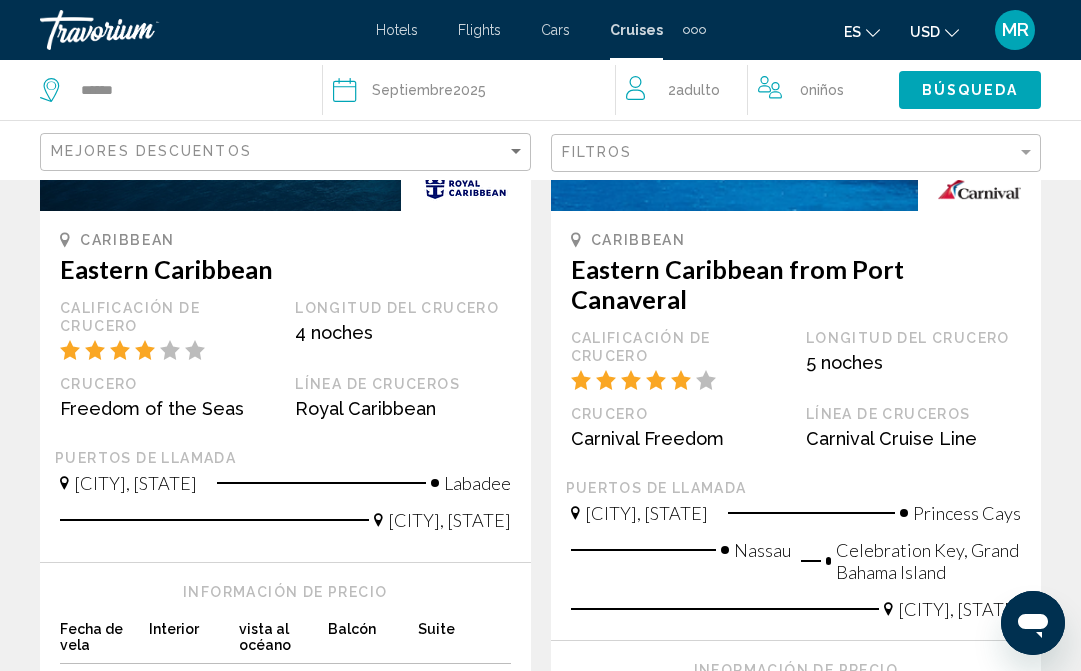 click on "Calificación de crucero" at bounding box center (167, 317) 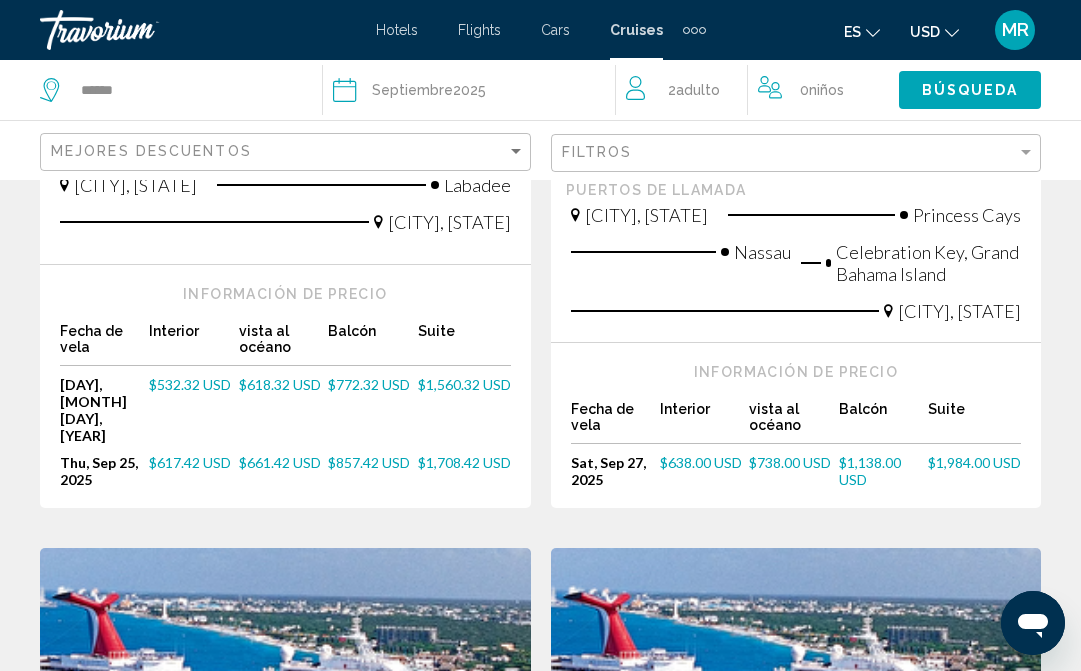 scroll, scrollTop: 700, scrollLeft: 0, axis: vertical 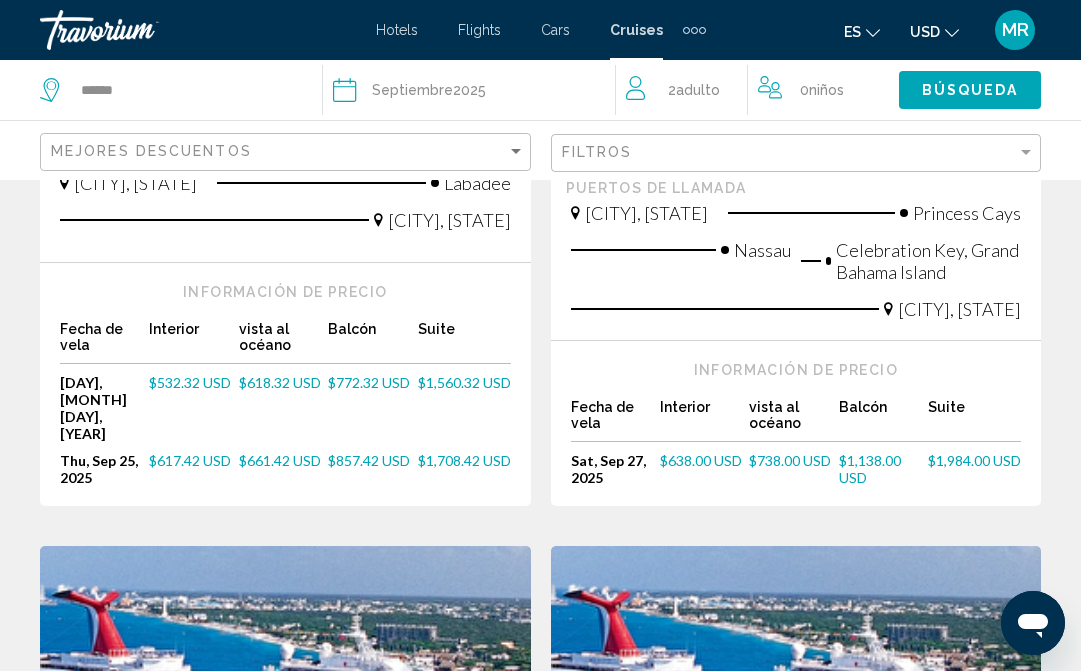 click on "$532.32 USD" at bounding box center [190, 382] 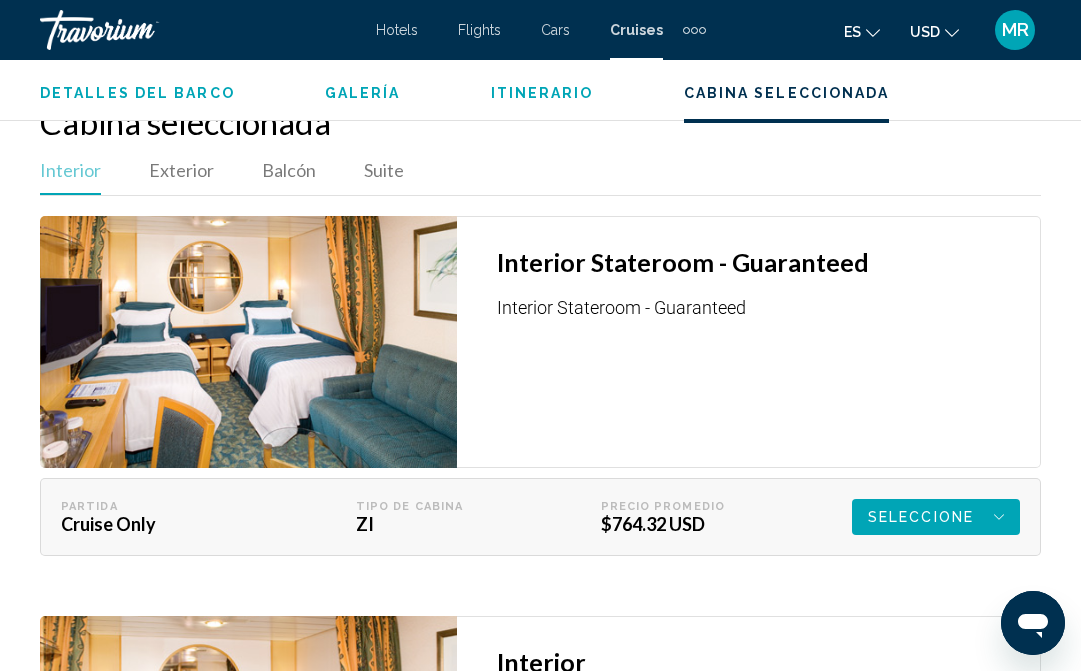 scroll, scrollTop: 3300, scrollLeft: 0, axis: vertical 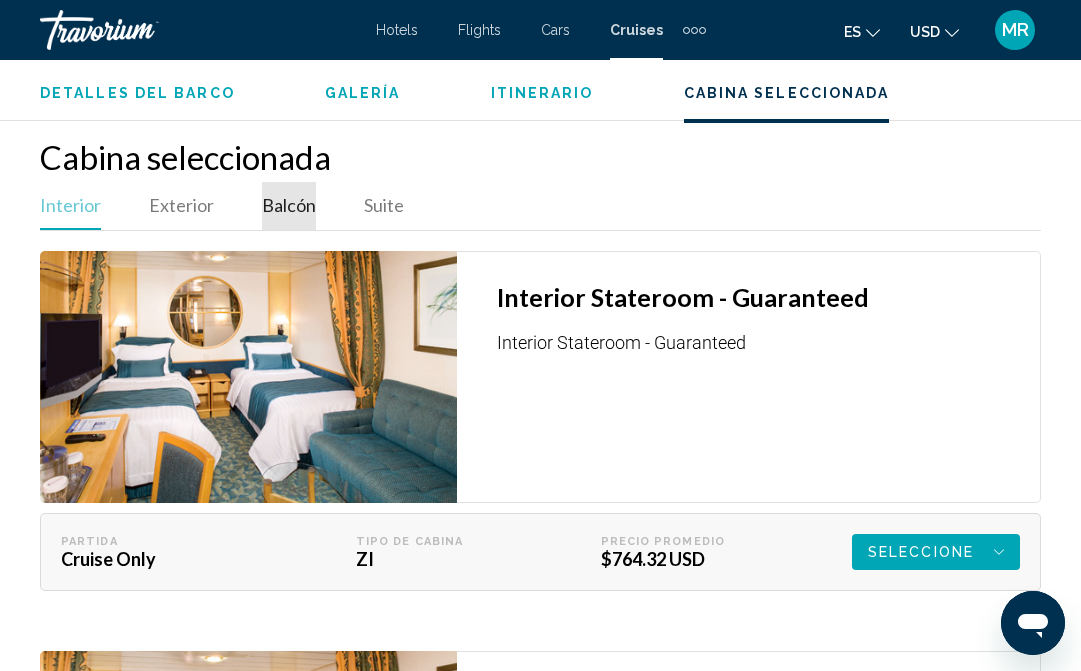 click on "Balcón" at bounding box center (289, 205) 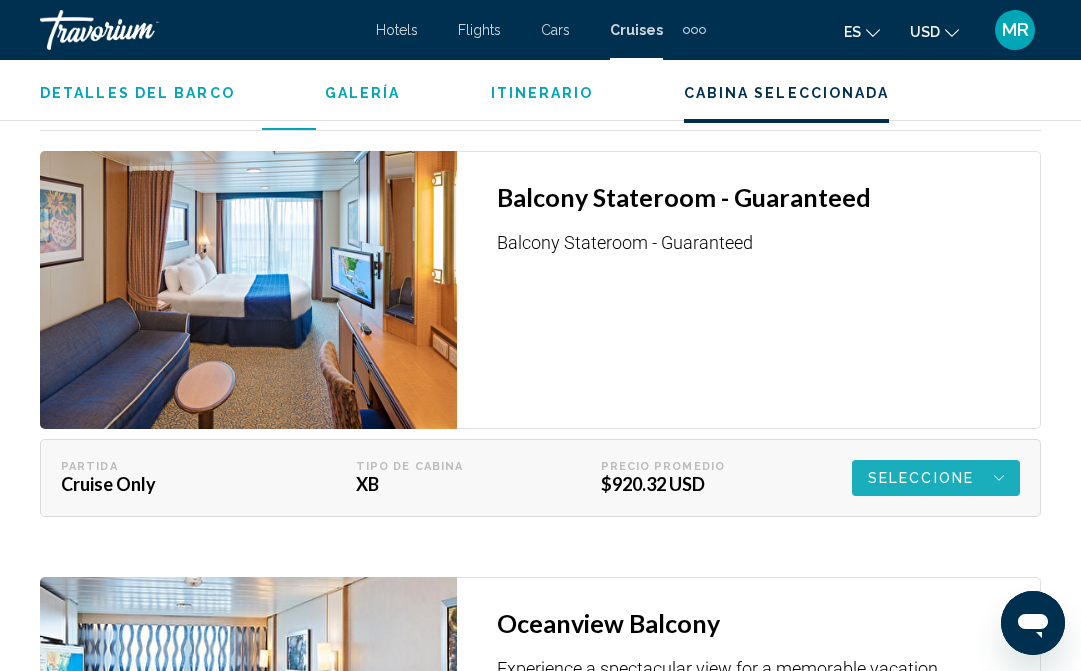 click on "Seleccione" at bounding box center [921, 478] 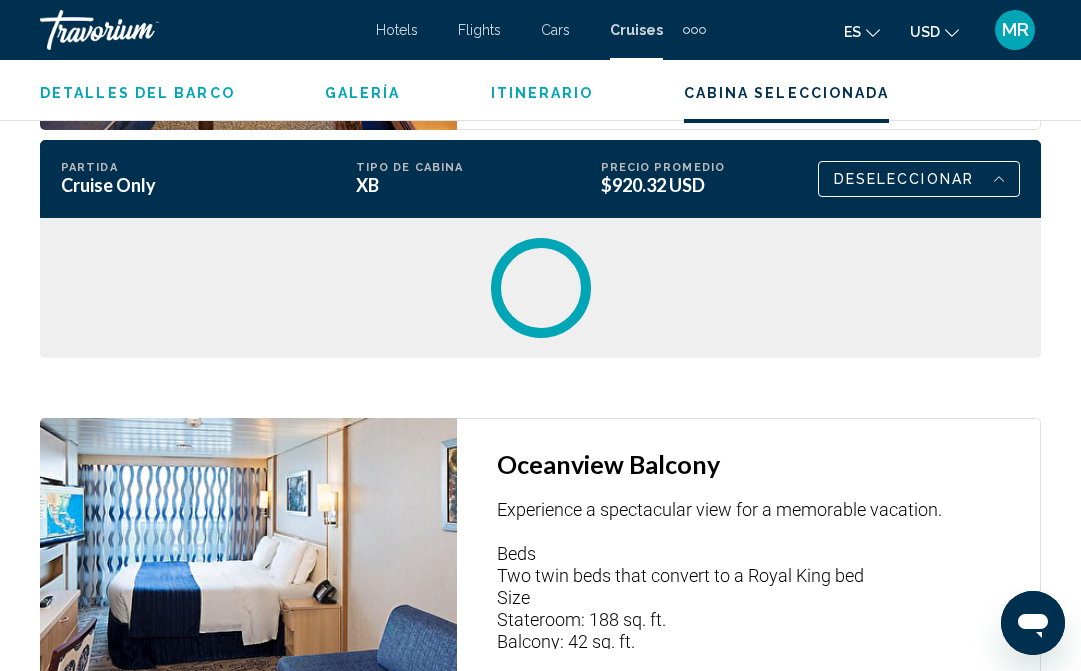 scroll, scrollTop: 3700, scrollLeft: 0, axis: vertical 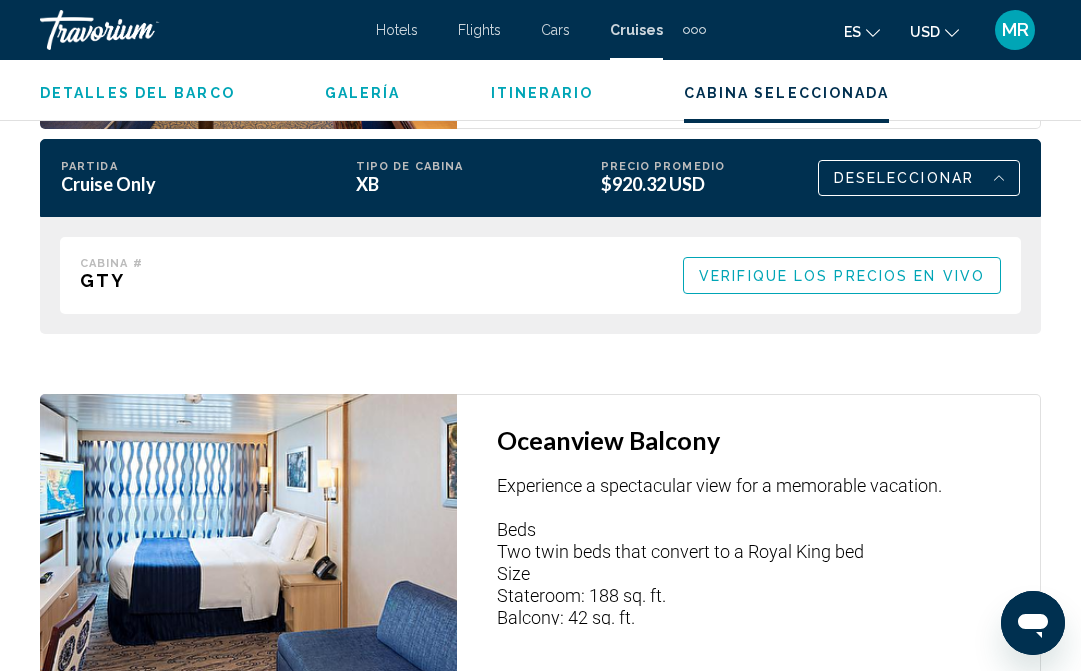 click on "Verifique los precios en vivo" at bounding box center (842, 275) 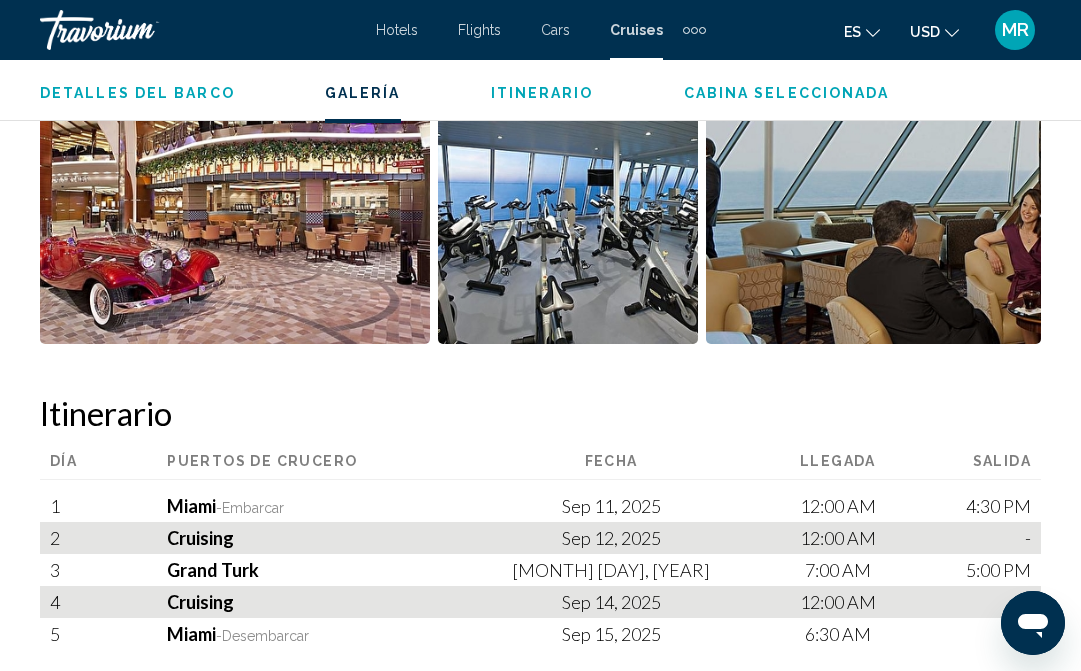scroll, scrollTop: 2400, scrollLeft: 0, axis: vertical 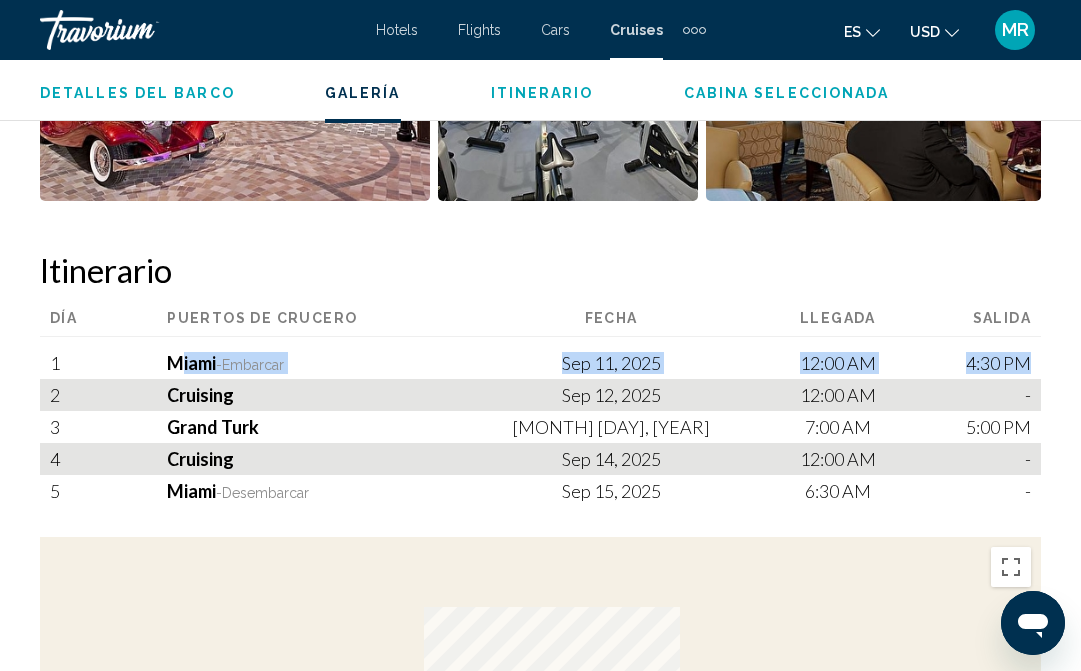 drag, startPoint x: 142, startPoint y: 334, endPoint x: 1032, endPoint y: 334, distance: 890 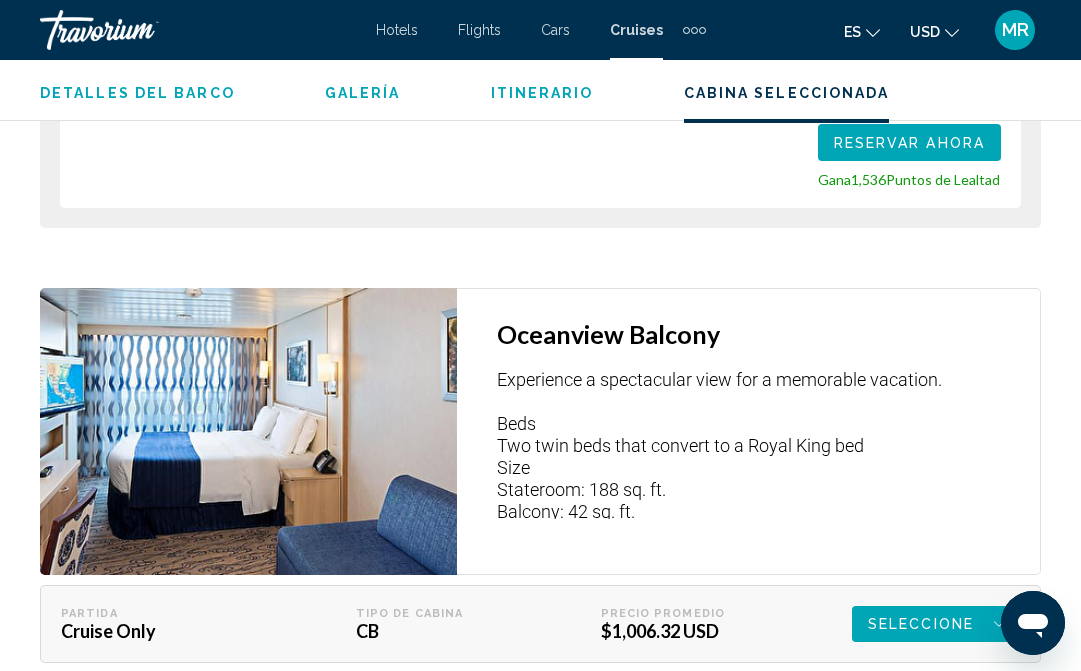 scroll, scrollTop: 4000, scrollLeft: 0, axis: vertical 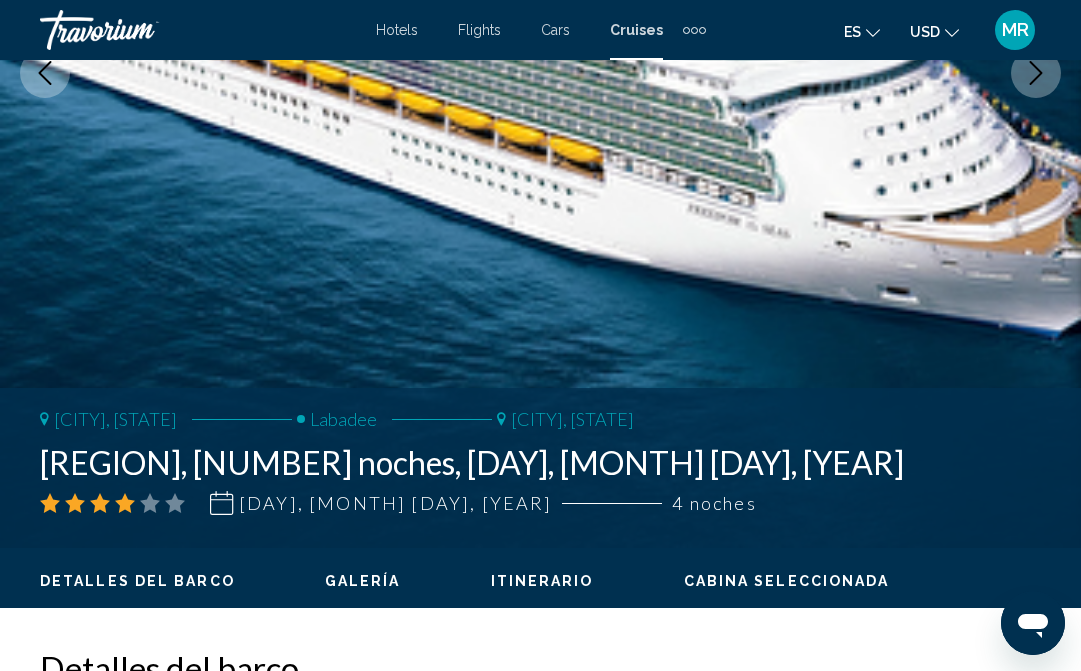 click on "MR" at bounding box center (1015, 30) 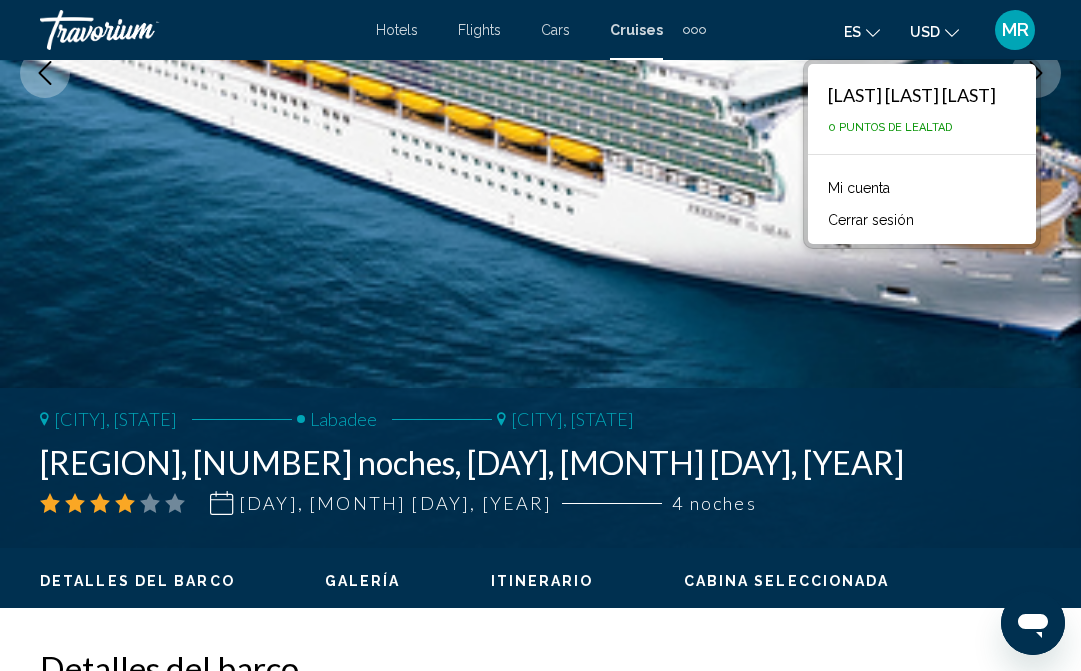click on "Cerrar sesión" at bounding box center (871, 220) 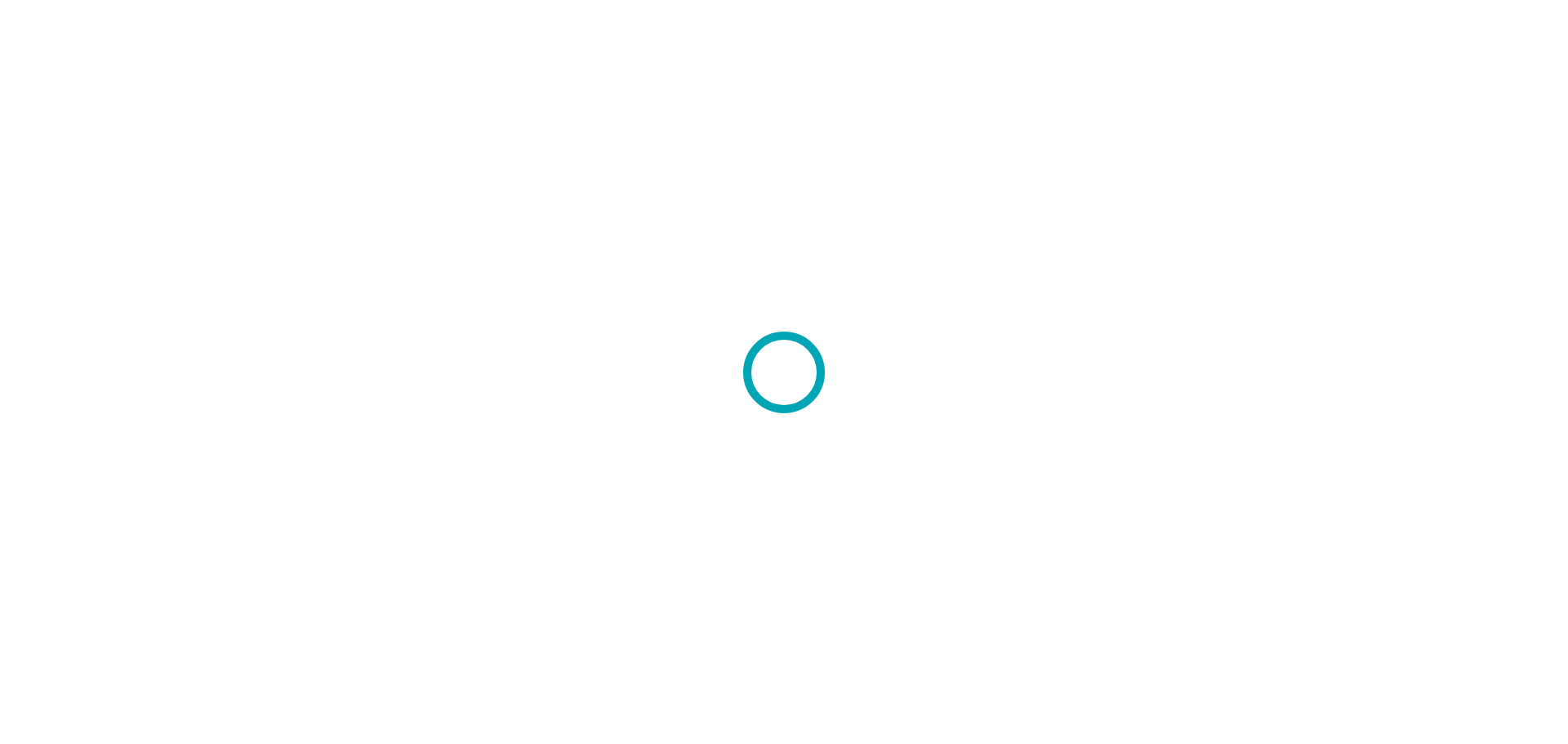 scroll, scrollTop: 0, scrollLeft: 0, axis: both 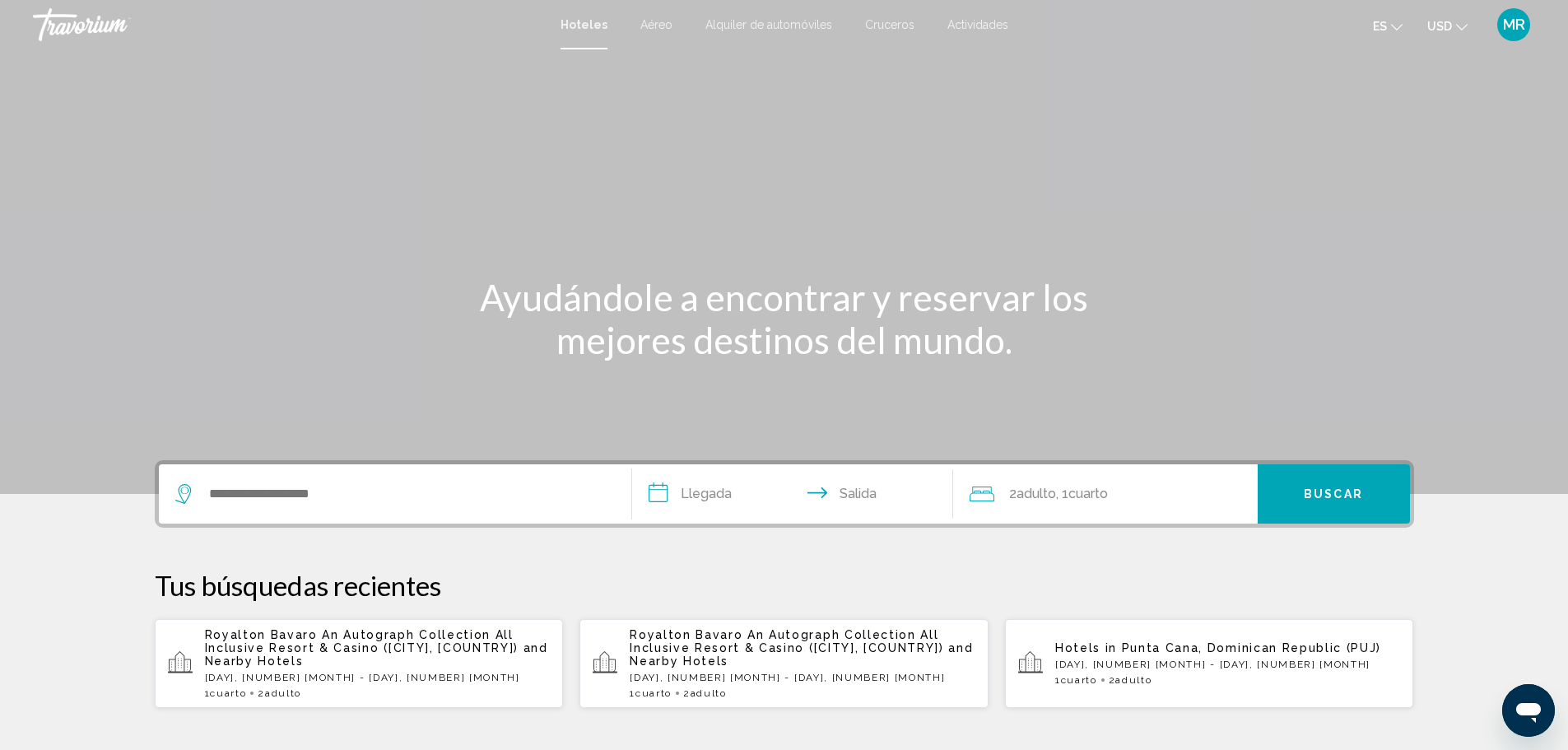 click at bounding box center [395, 494] 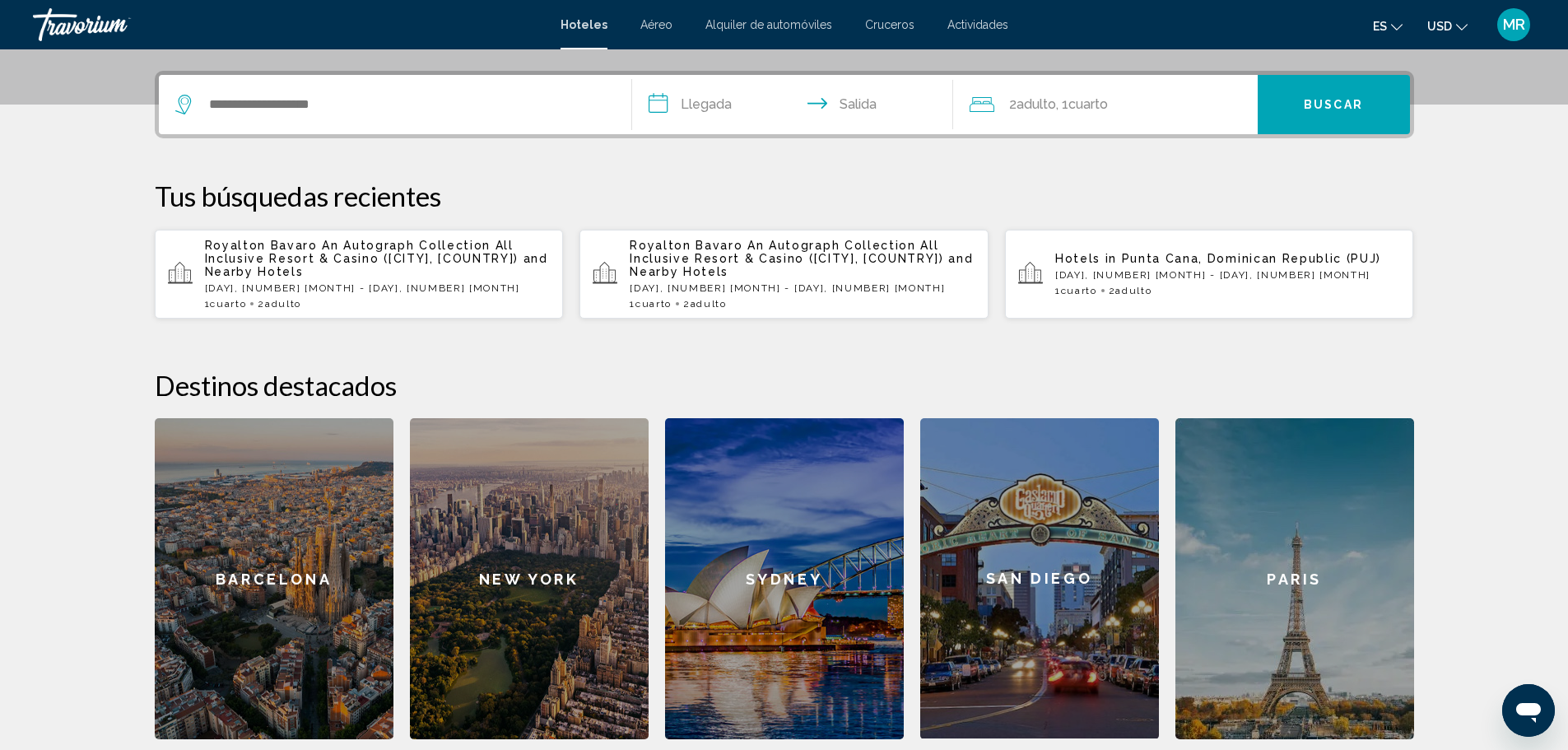 scroll, scrollTop: 407, scrollLeft: 0, axis: vertical 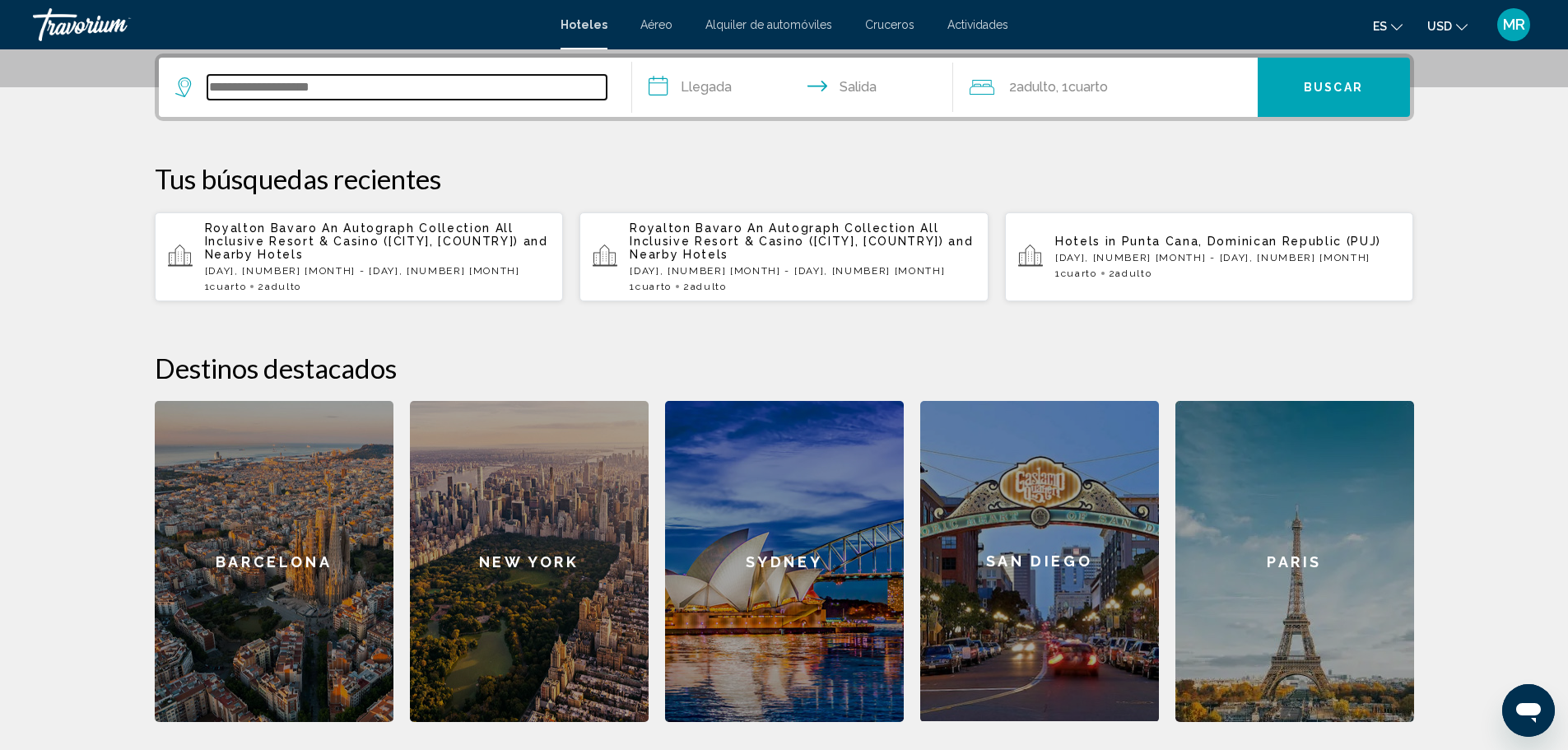 click at bounding box center (407, 87) 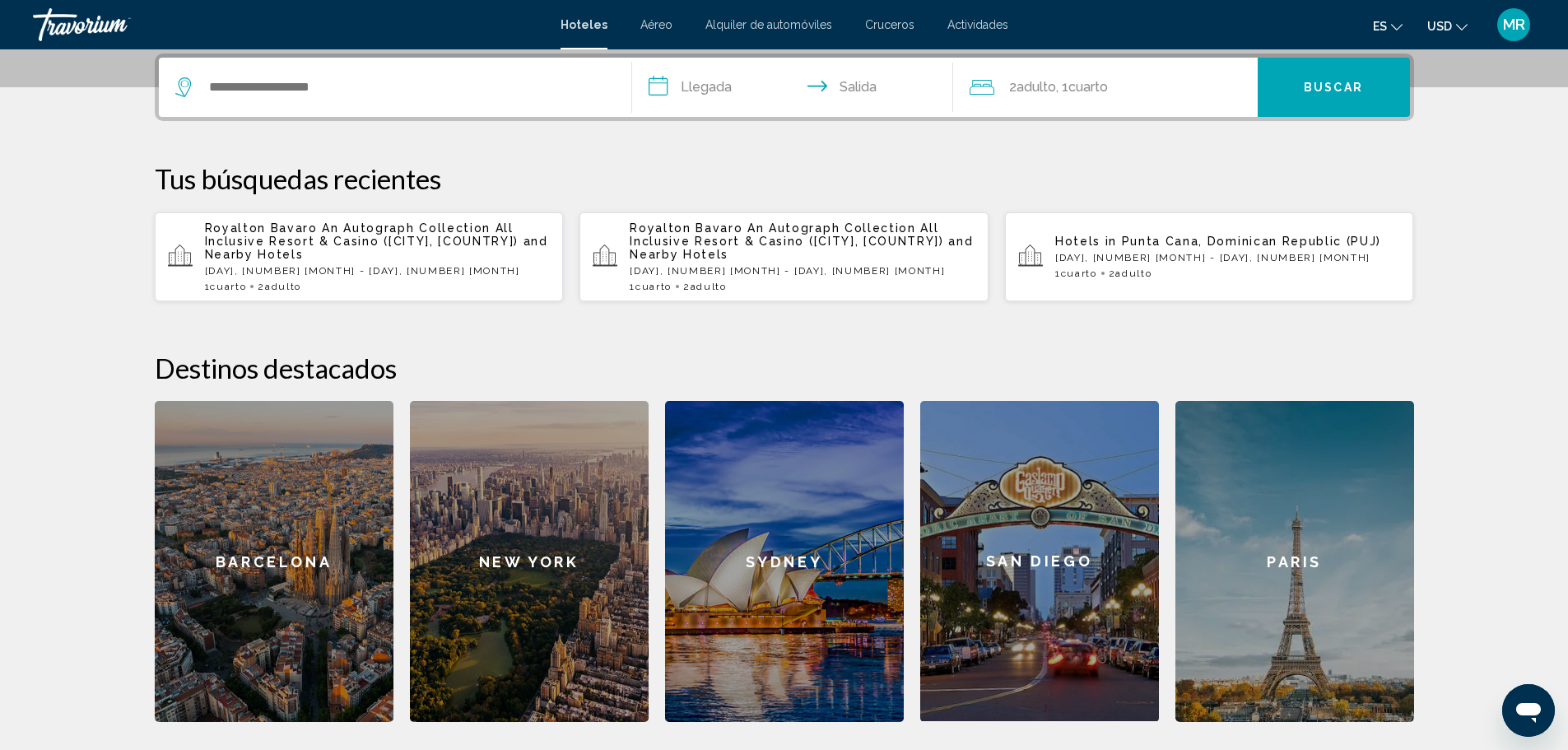 click on "[DAY], [NUMBER] [MONTH] - [DAY], [NUMBER] [MONTH]" at bounding box center (378, 271) 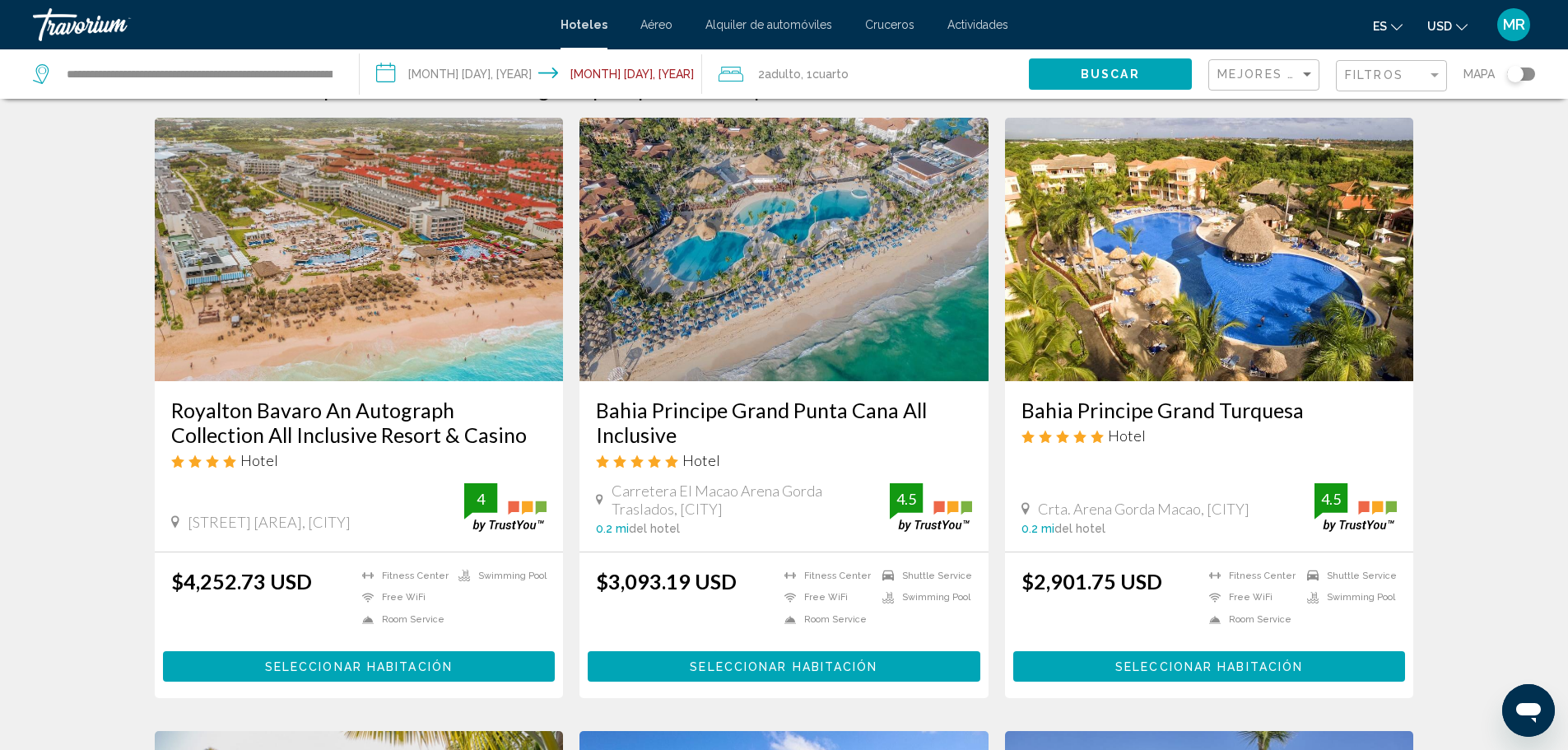 scroll, scrollTop: 0, scrollLeft: 0, axis: both 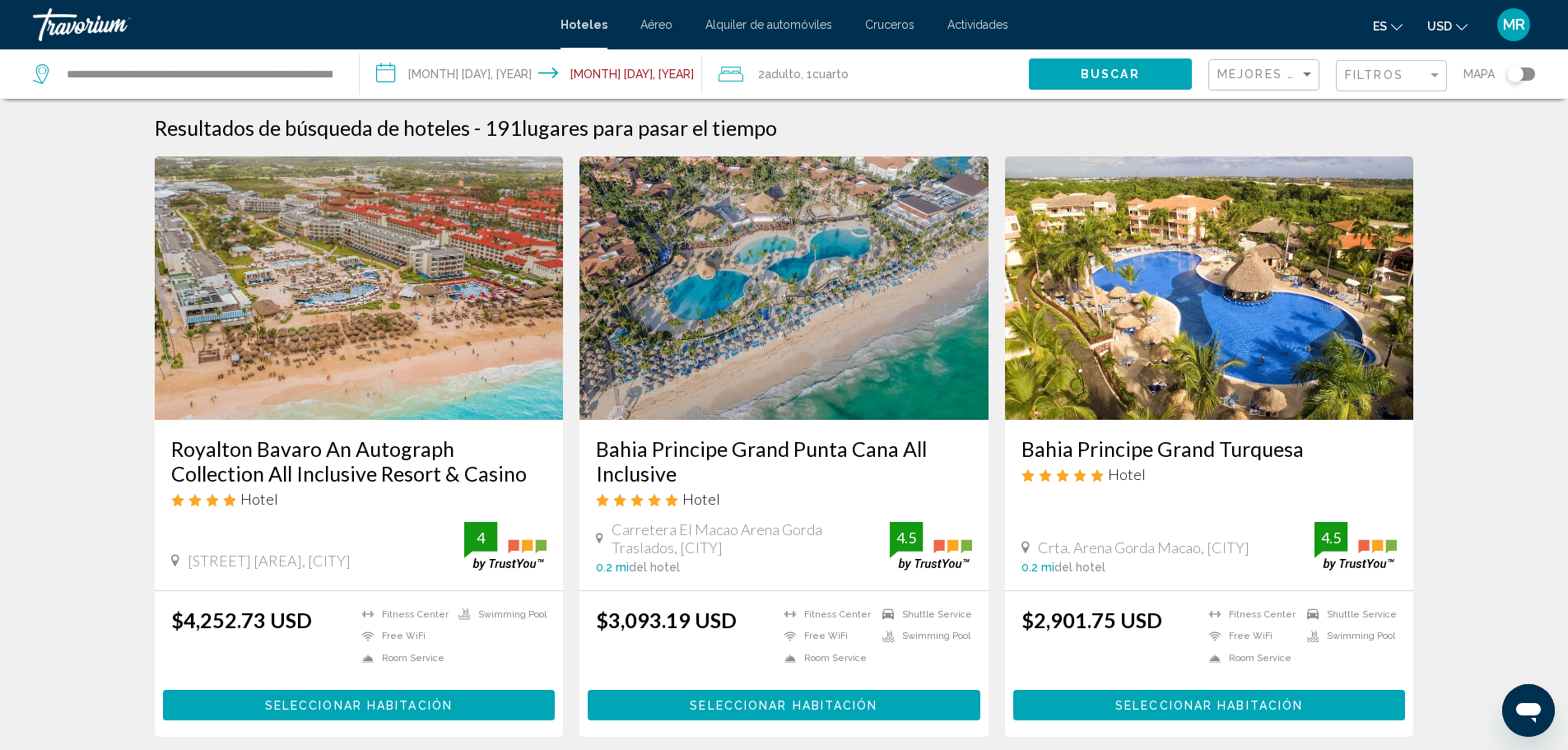 click on "**********" at bounding box center [784, 1350] 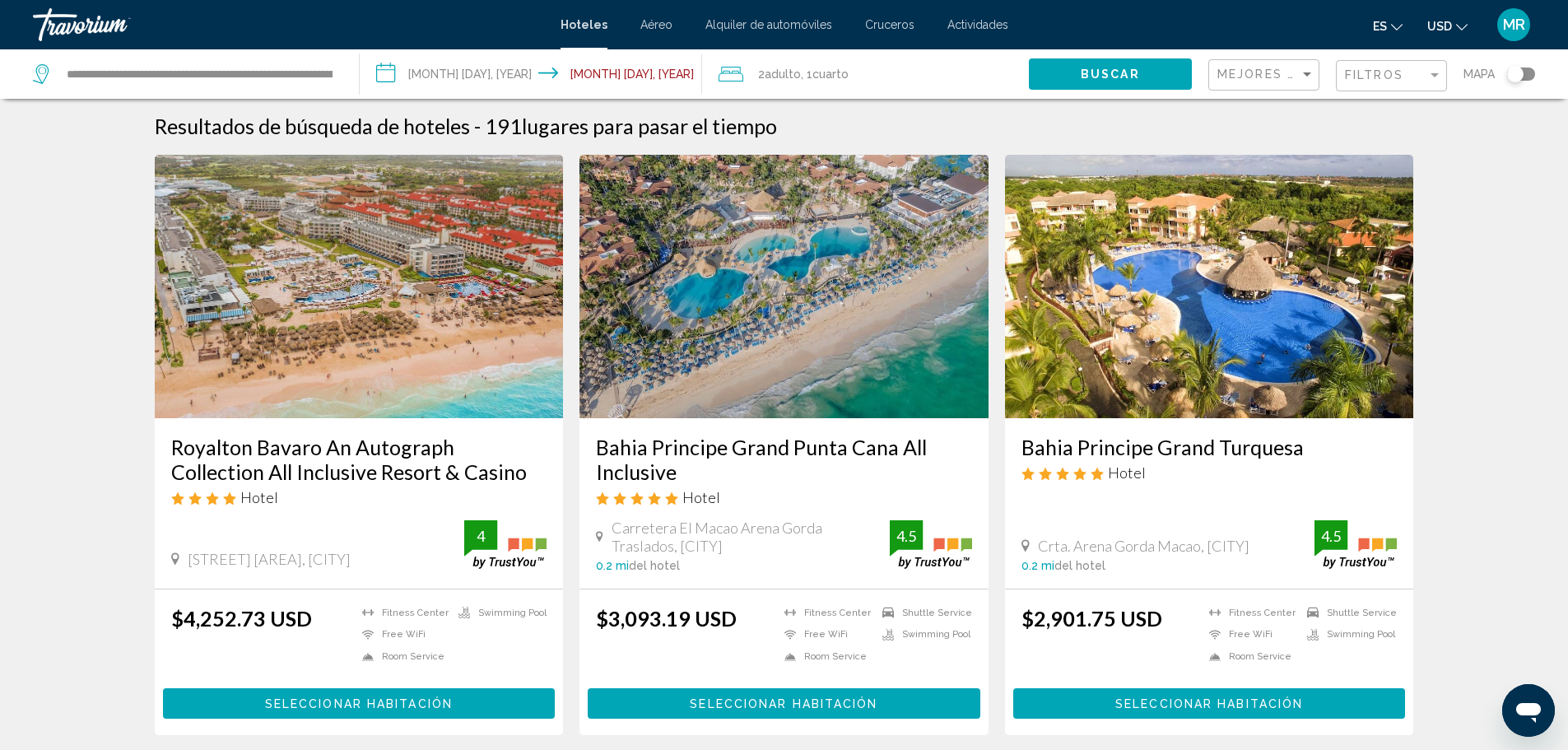 scroll, scrollTop: 0, scrollLeft: 0, axis: both 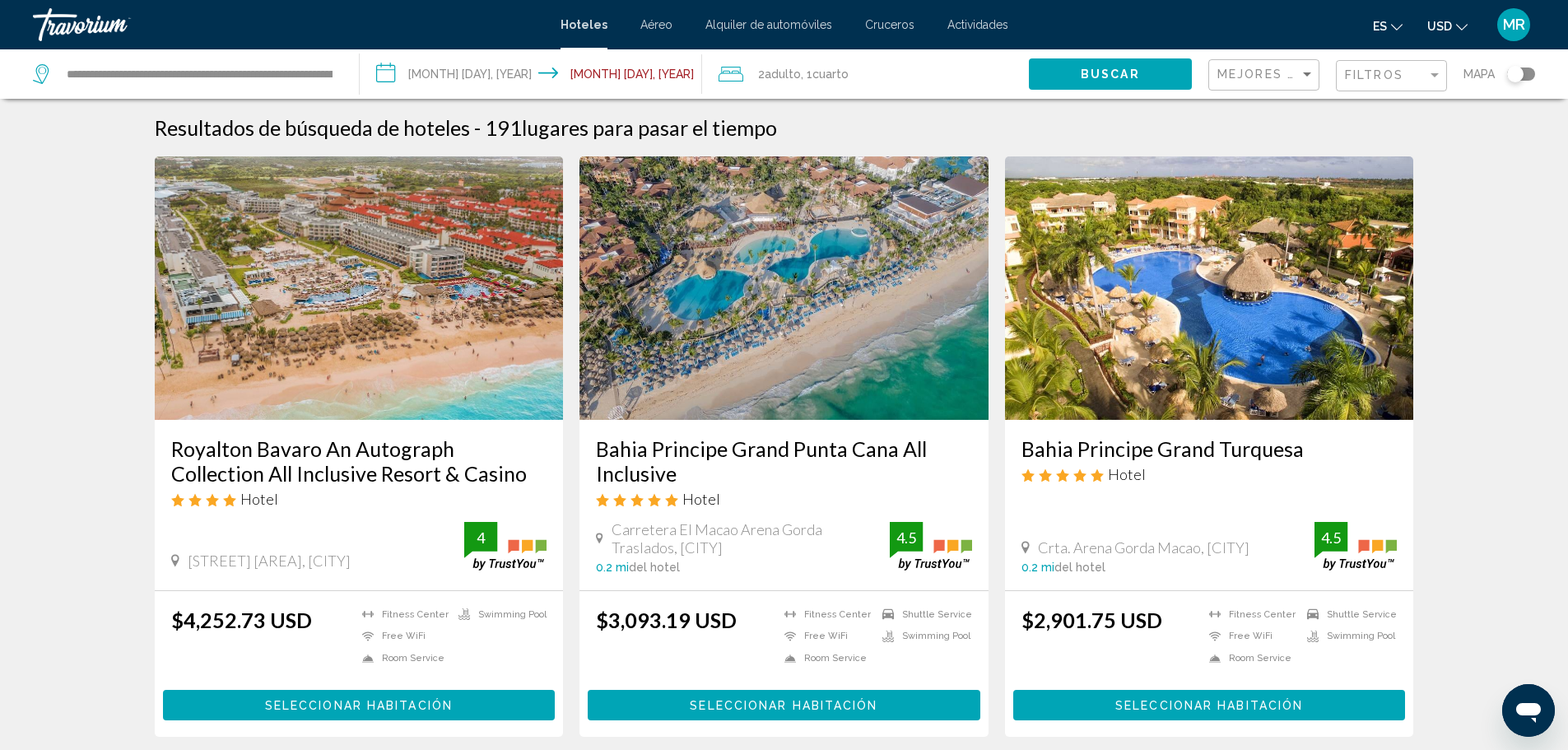 click on "**********" at bounding box center [534, 77] 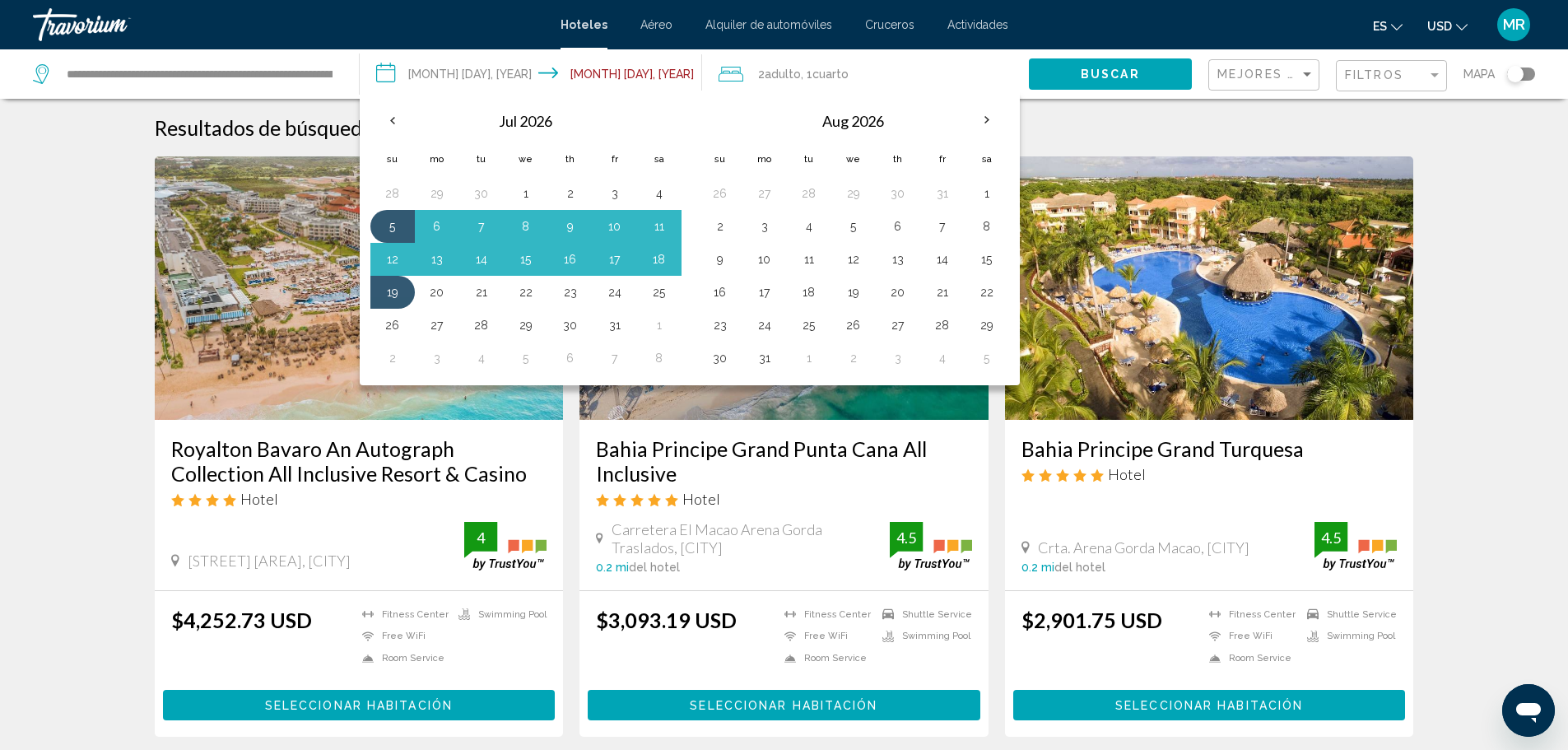 click on "Resultados de búsqueda de hoteles - 191 lugares para pasar el tiempo Royalton Bavaro An Autograph Collection All Inclusive Resort & Casino Hotel Highway Macao Playa Arena Gorda, [CITY] 0 mi del hotel 4 $4,252.73 USD Fitness Center Free WiFi Room Service Swimming Pool 4 Seleccionar habitación Bahia Principe Grand Punta Cana All Inclusive Hotel Carretera El Macao Arena Gorda Traslados, [CITY] 0.2 mi del hotel 4.5 $3,093.19 USD" at bounding box center [784, 1391] 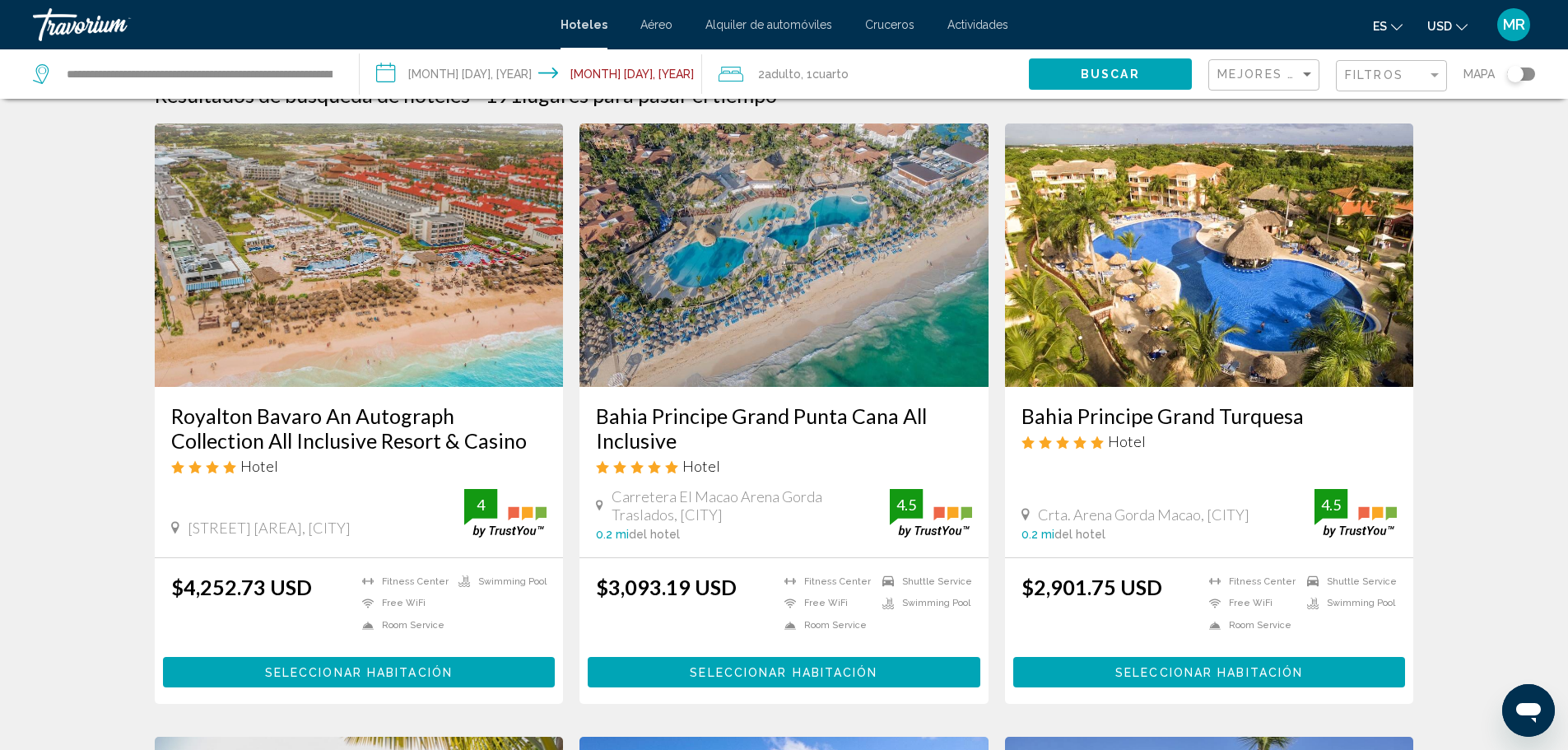 scroll, scrollTop: 82, scrollLeft: 0, axis: vertical 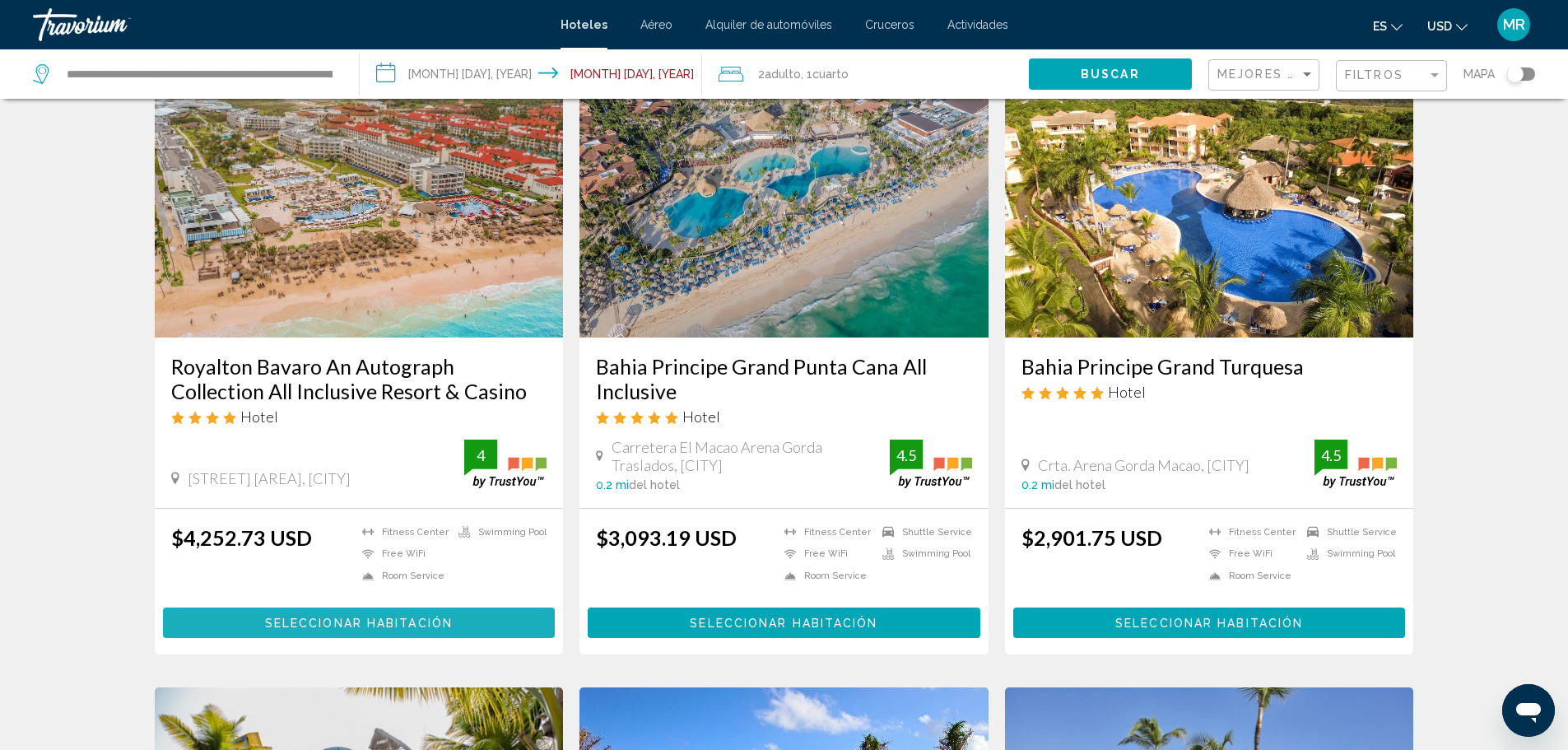 click on "Seleccionar habitación" at bounding box center [359, 623] 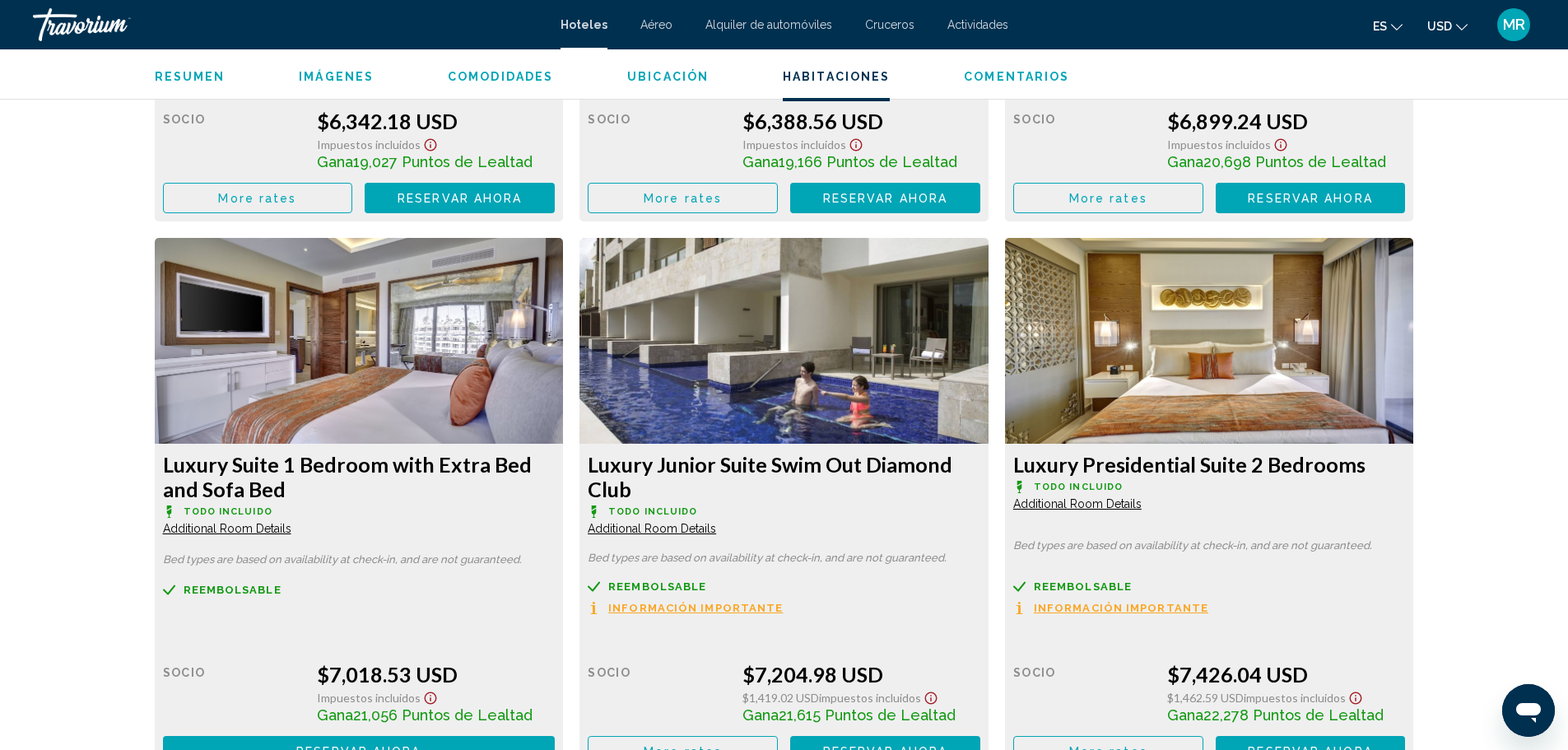 scroll, scrollTop: 3787, scrollLeft: 0, axis: vertical 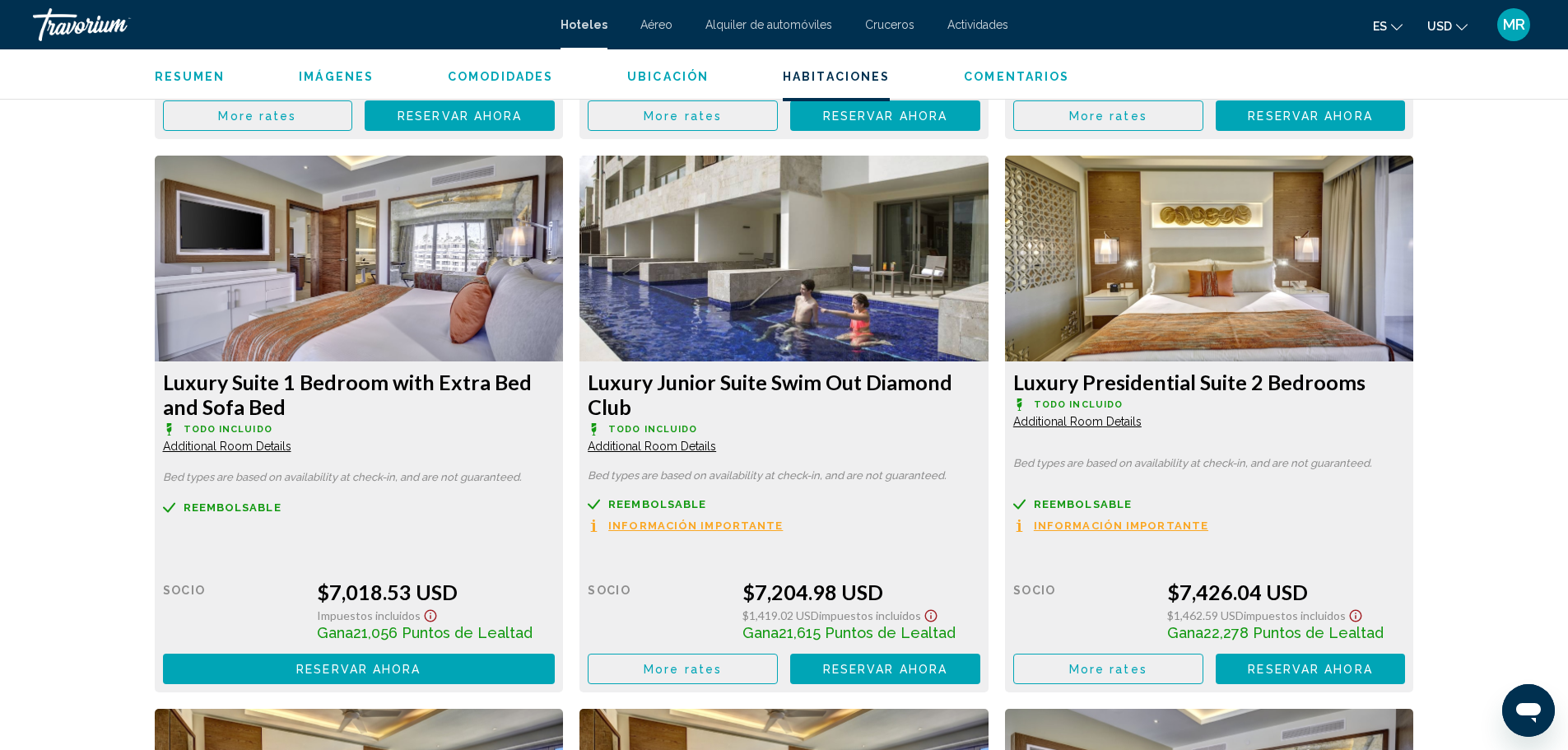 drag, startPoint x: 957, startPoint y: 630, endPoint x: 732, endPoint y: 580, distance: 230.48861 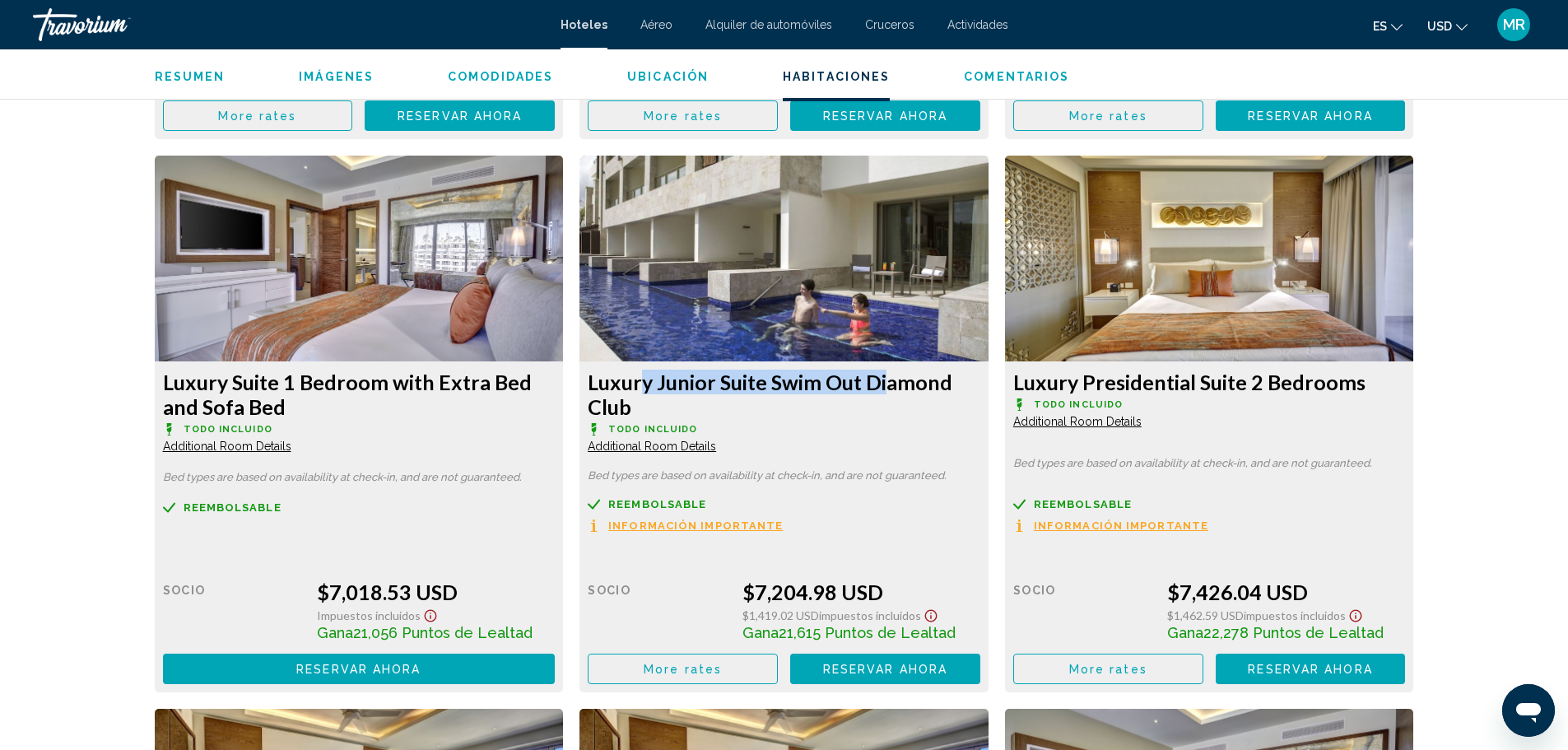 drag, startPoint x: 630, startPoint y: 389, endPoint x: 894, endPoint y: 384, distance: 264.04734 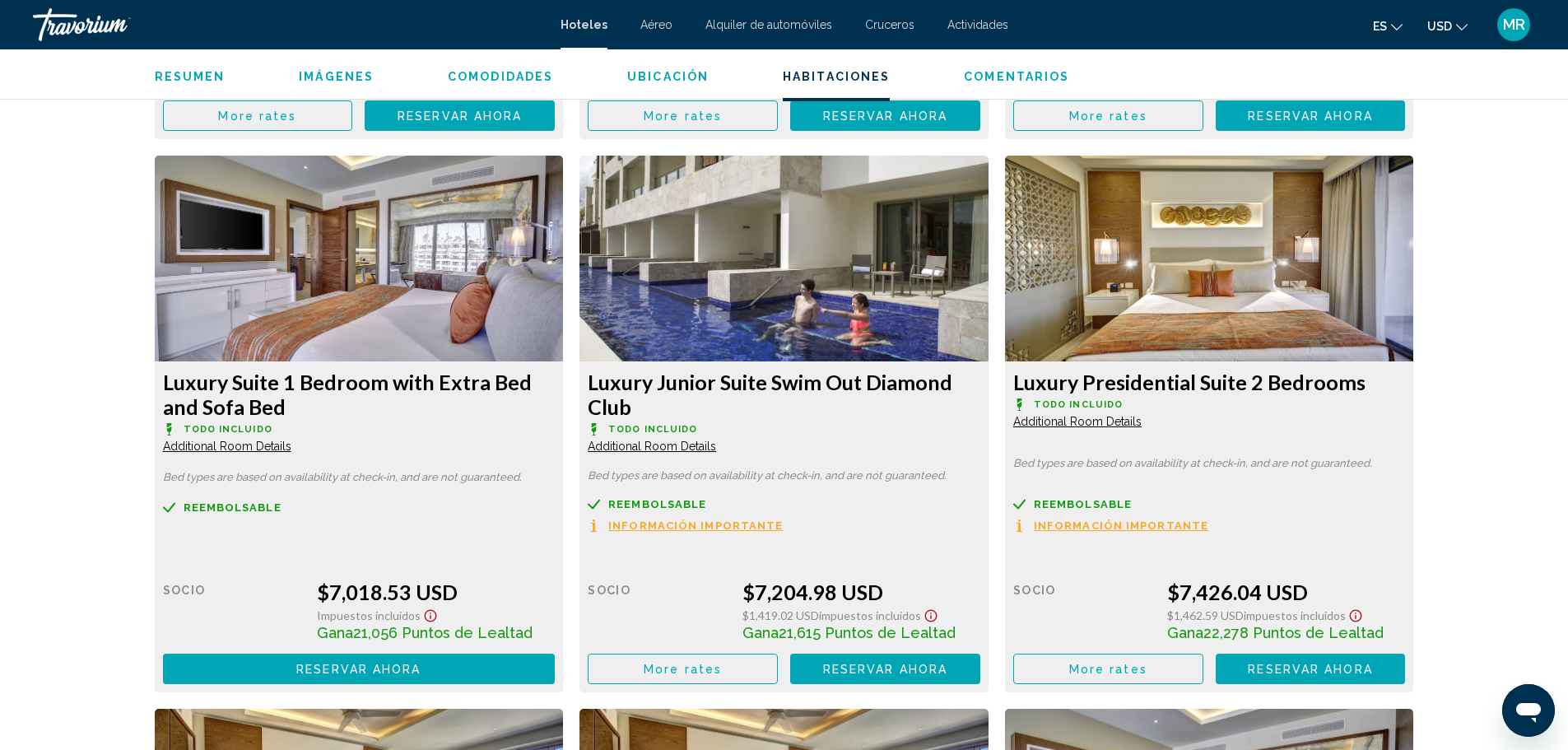 click on "Luxury Junior Suite Swim Out Diamond Club" at bounding box center (359, -1229) 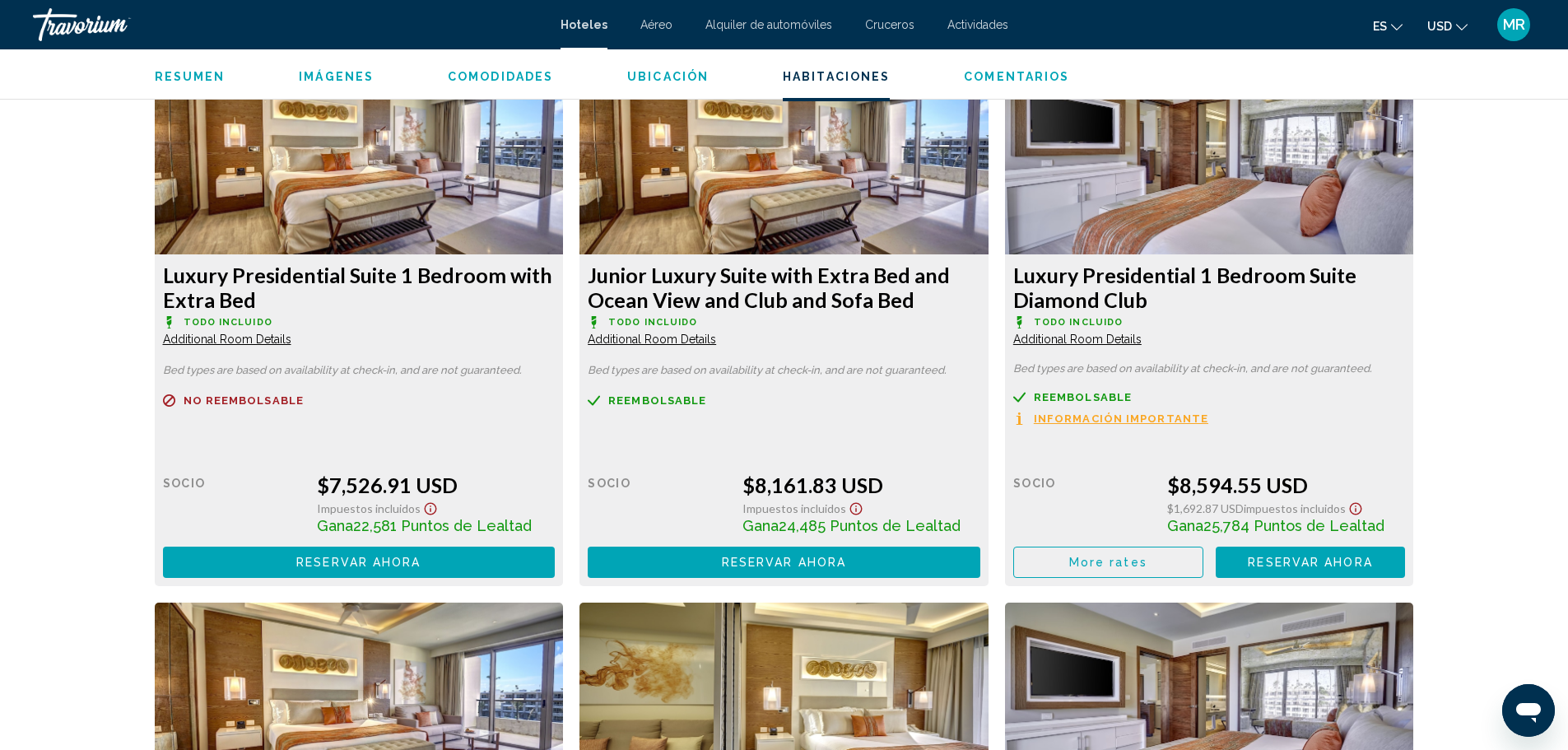 scroll, scrollTop: 4528, scrollLeft: 0, axis: vertical 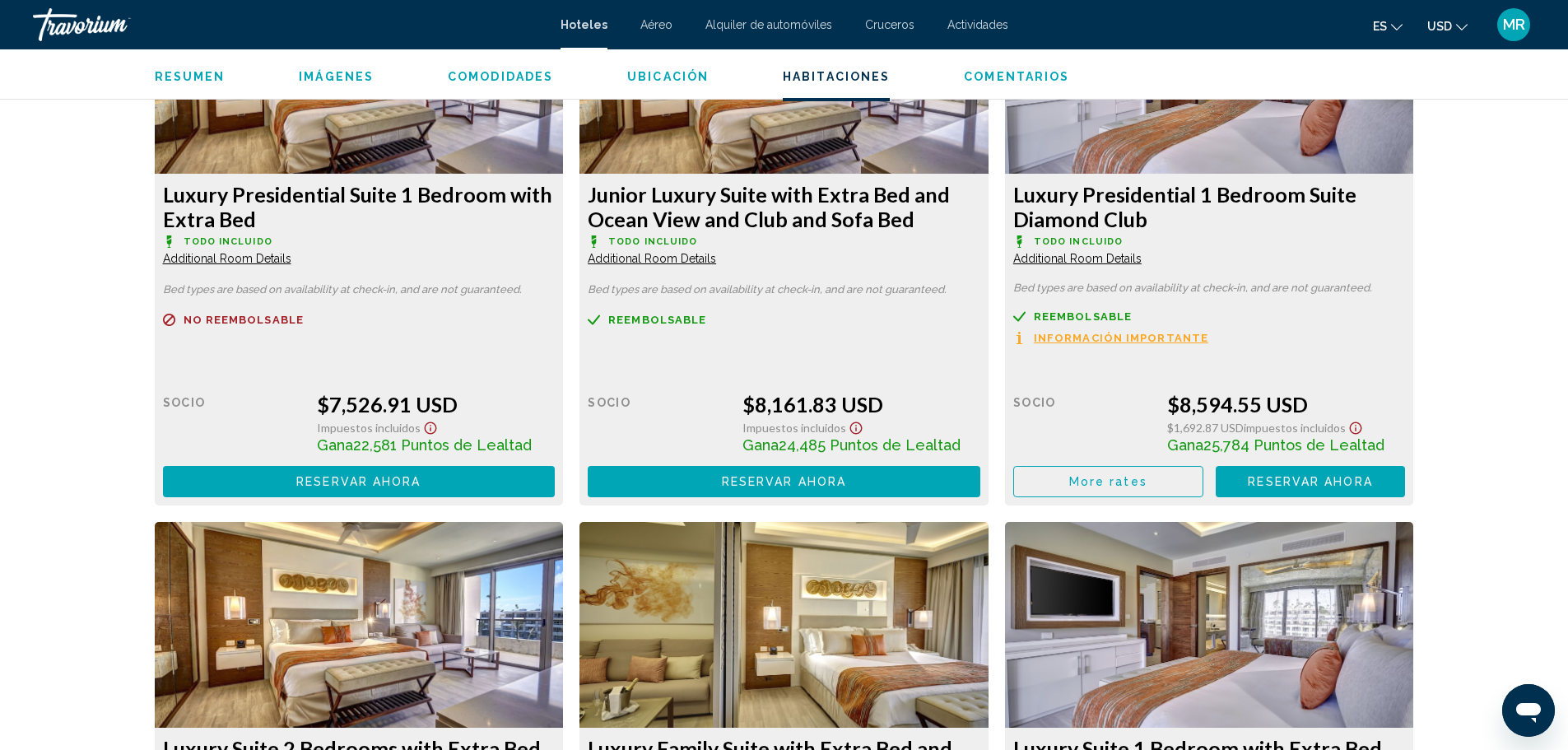 drag, startPoint x: 785, startPoint y: 551, endPoint x: 597, endPoint y: 588, distance: 191.60637 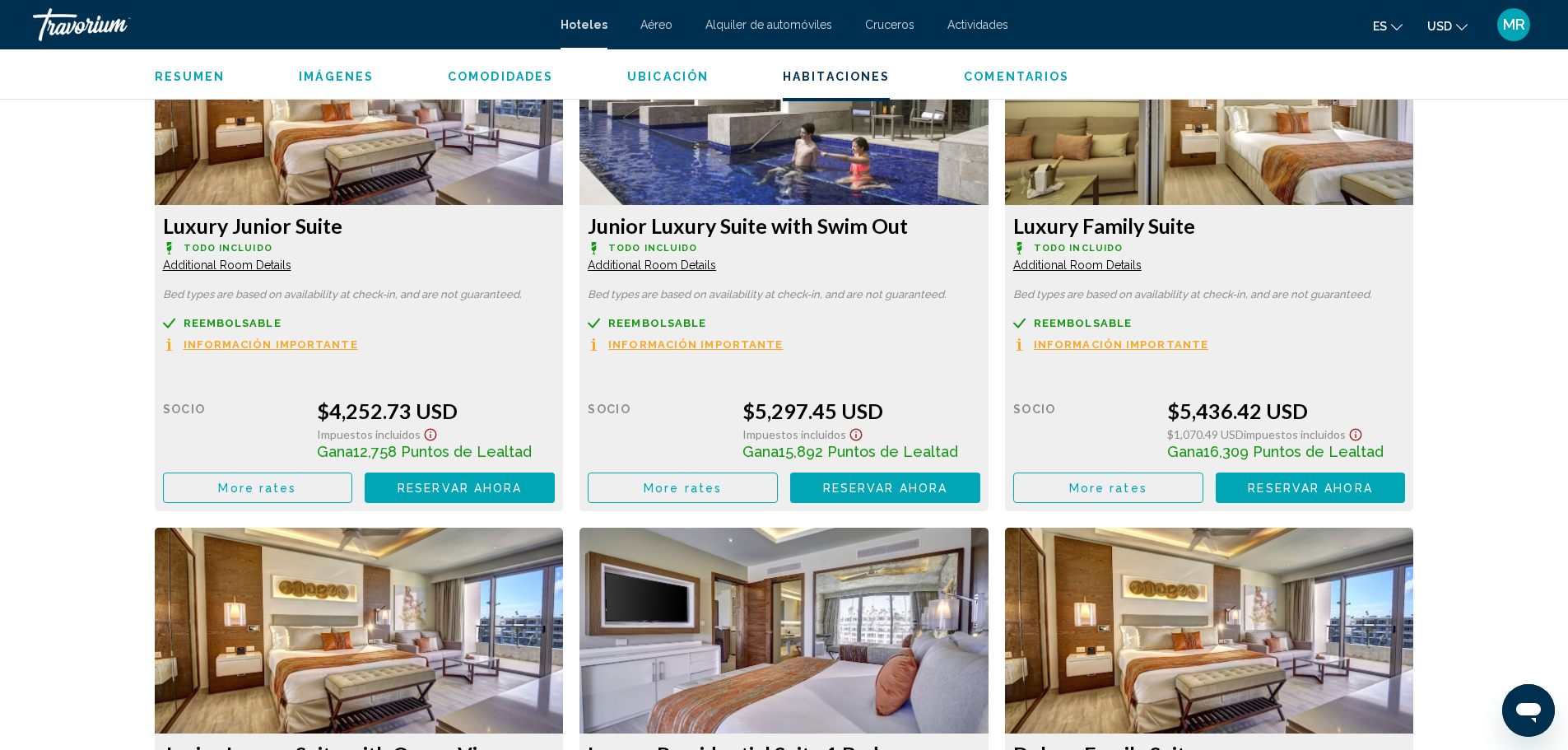 scroll, scrollTop: 2305, scrollLeft: 0, axis: vertical 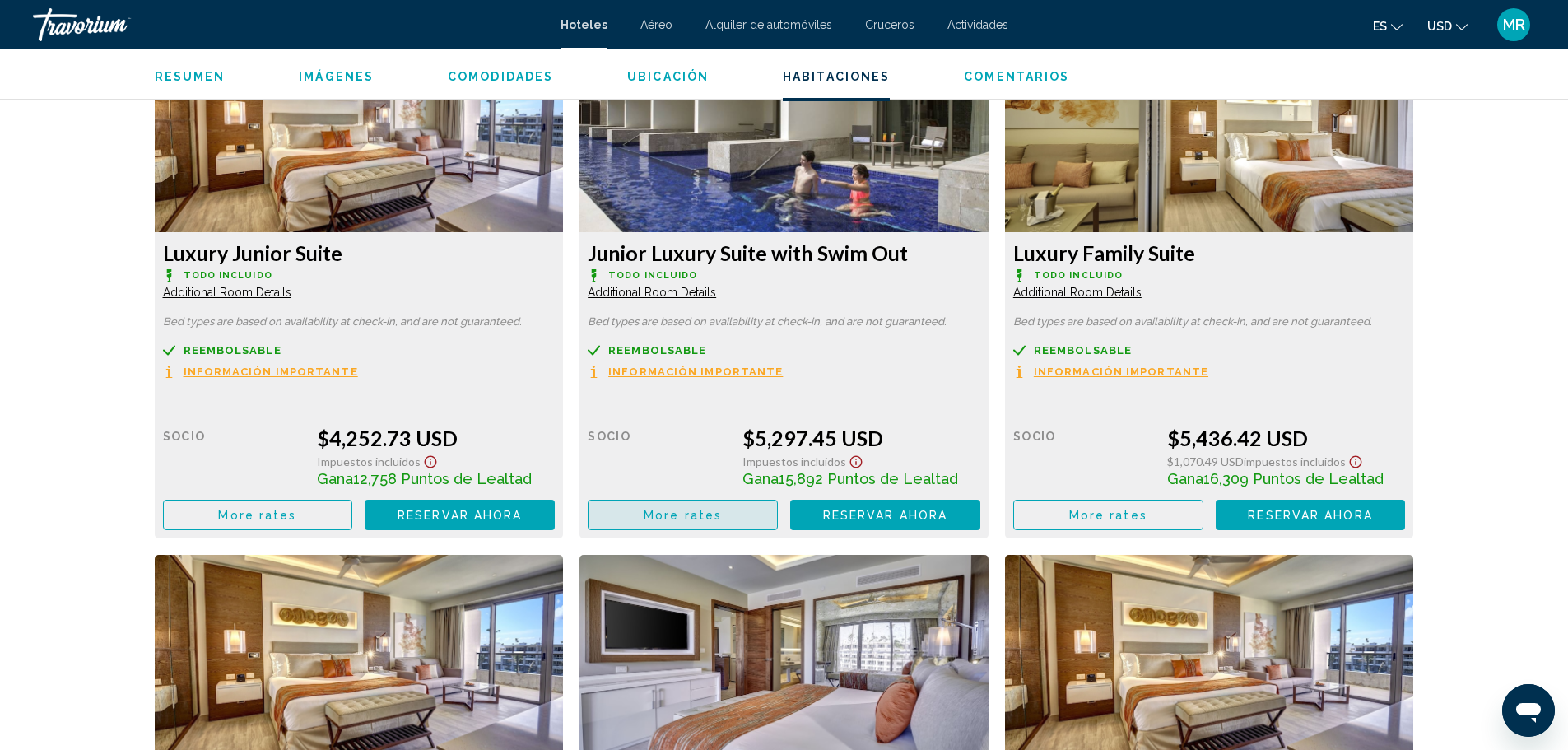 click on "More rates" at bounding box center [682, 515] 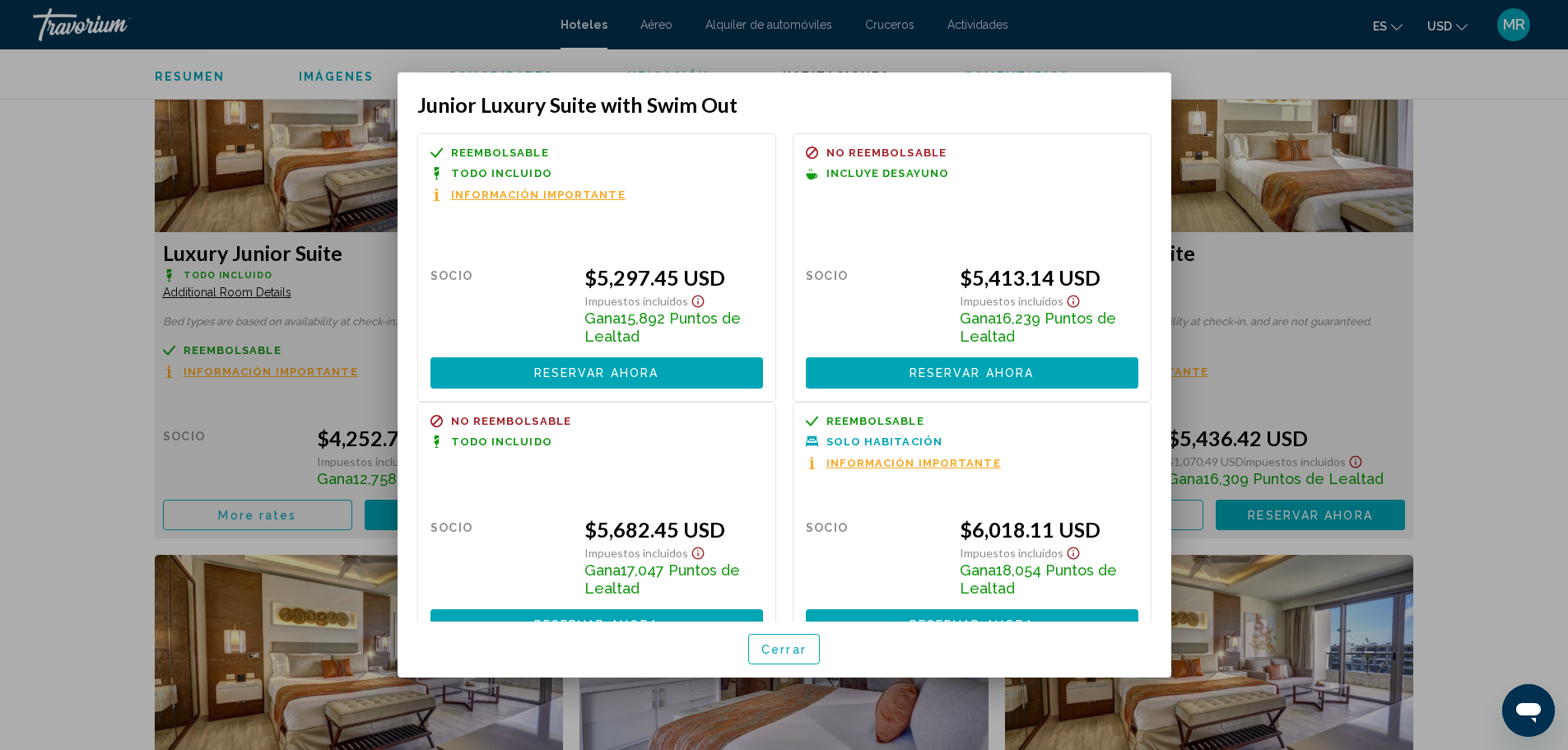 click at bounding box center [784, 375] 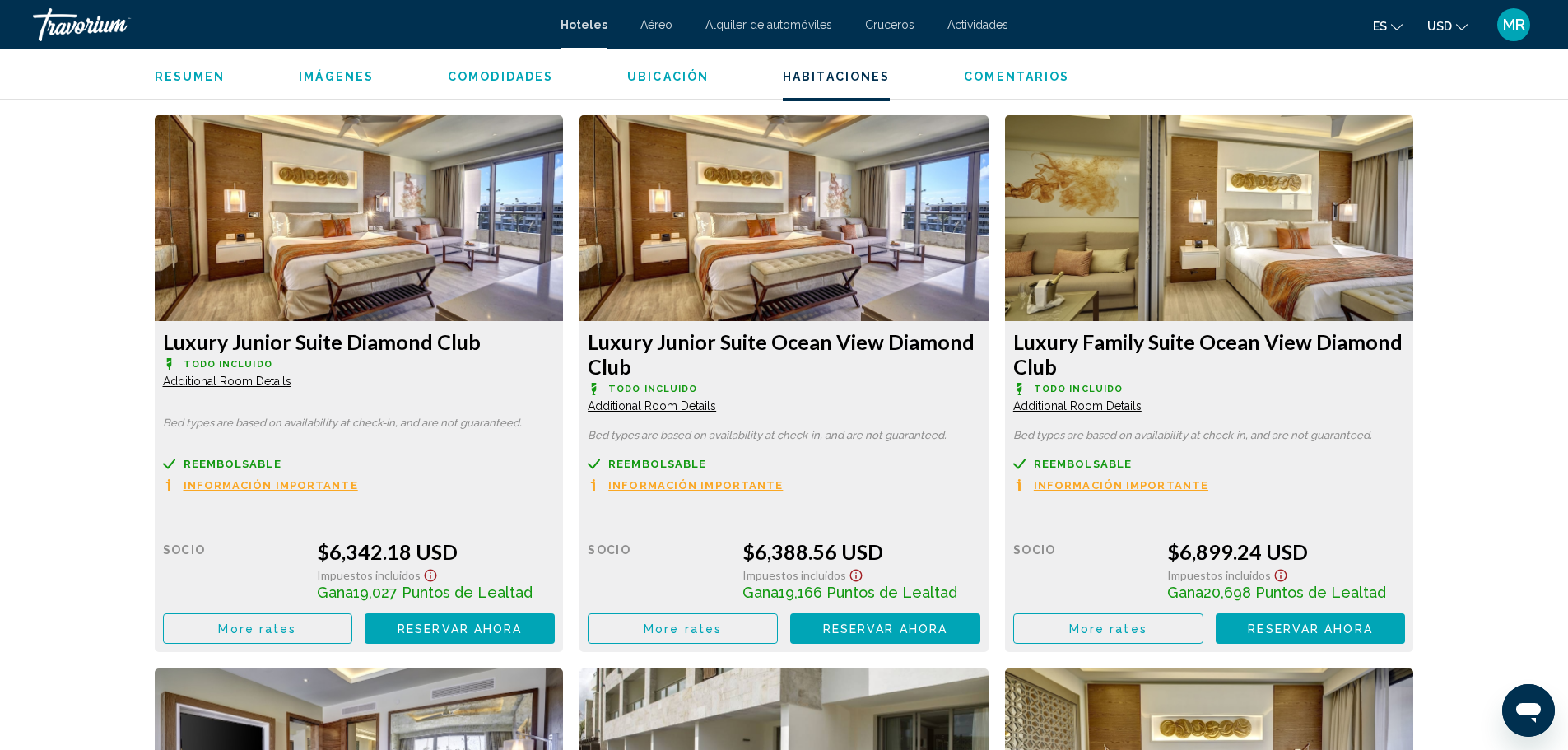 scroll, scrollTop: 3293, scrollLeft: 0, axis: vertical 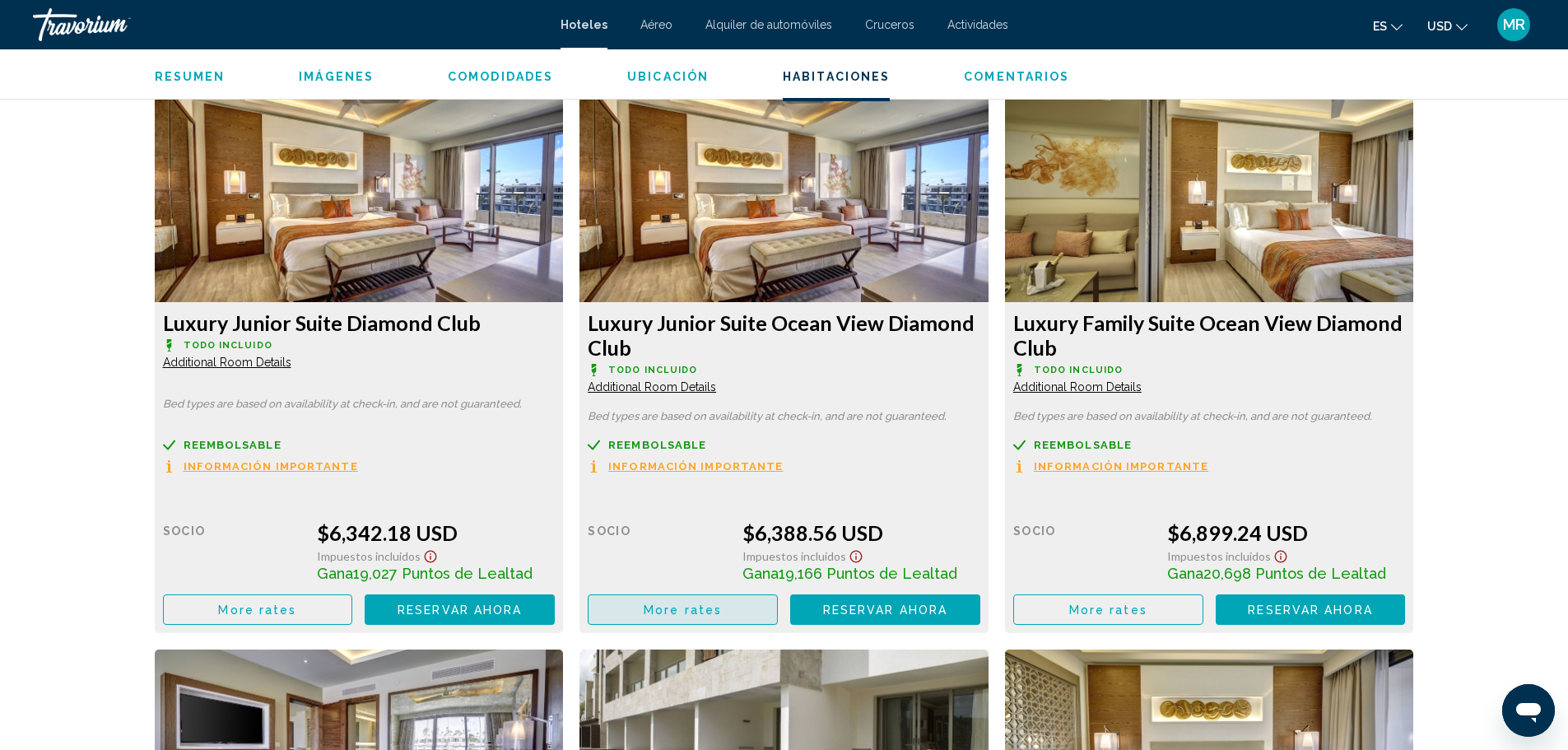 click on "More rates" at bounding box center [682, 609] 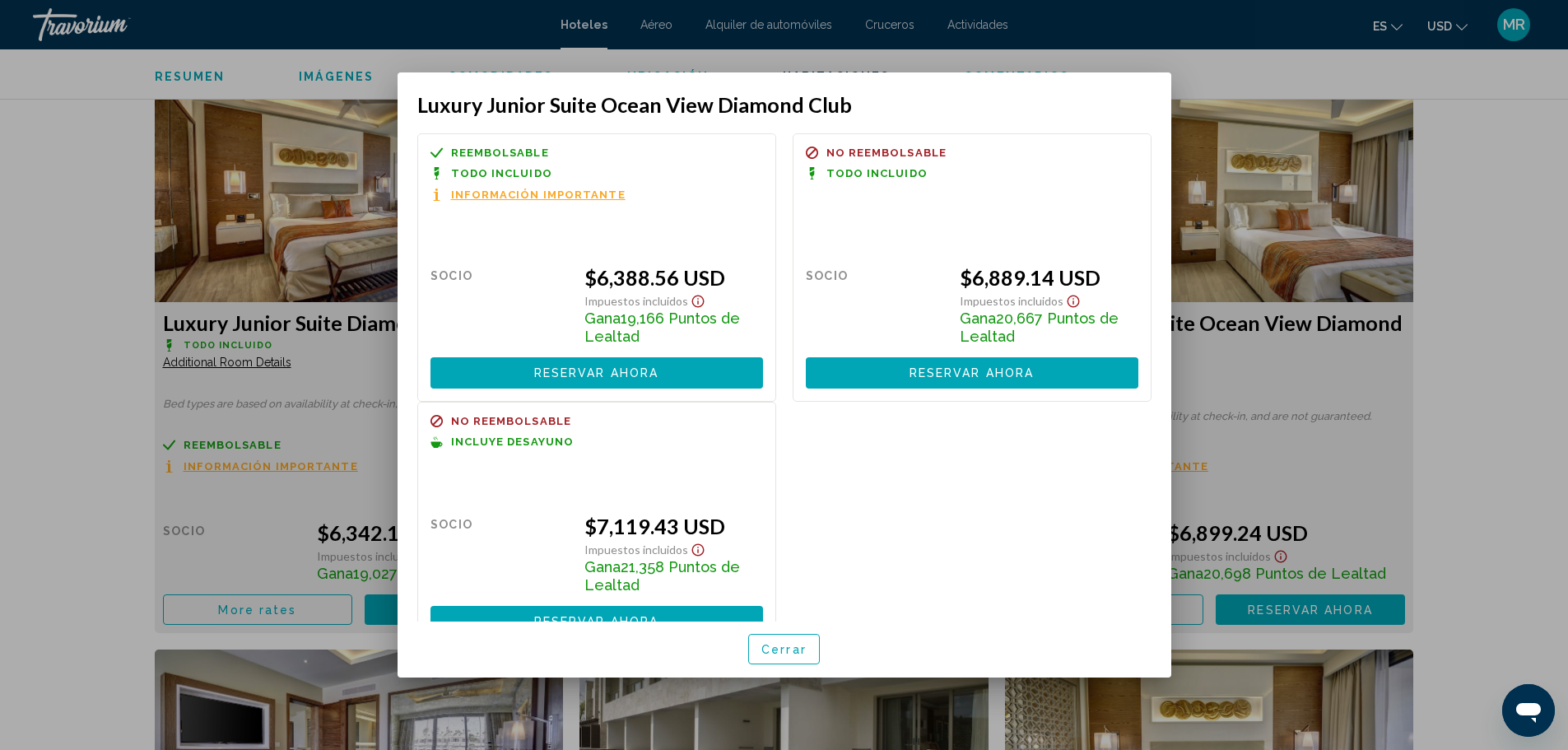 click on "Información importante" at bounding box center [538, 194] 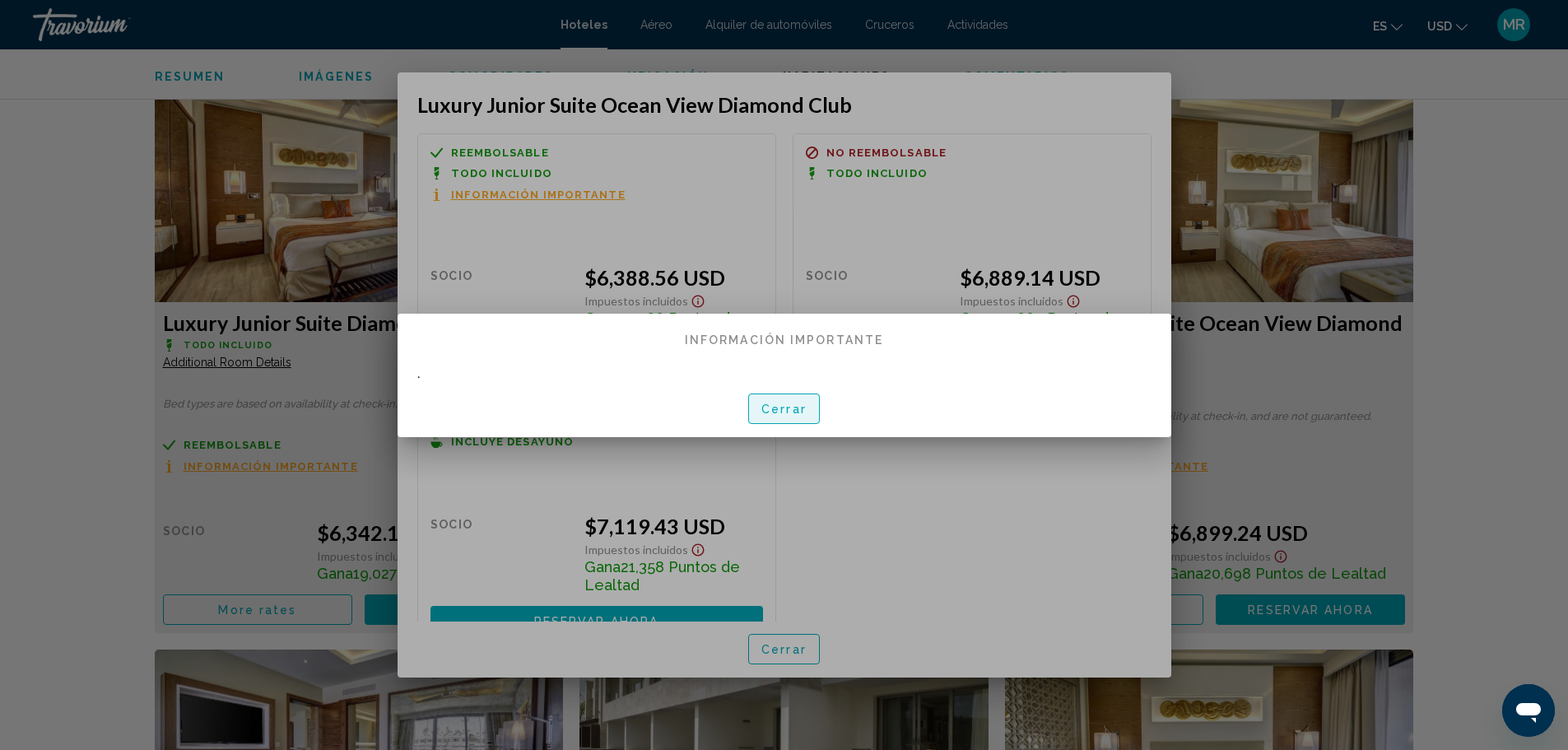 click on "Cerrar" at bounding box center (784, 409) 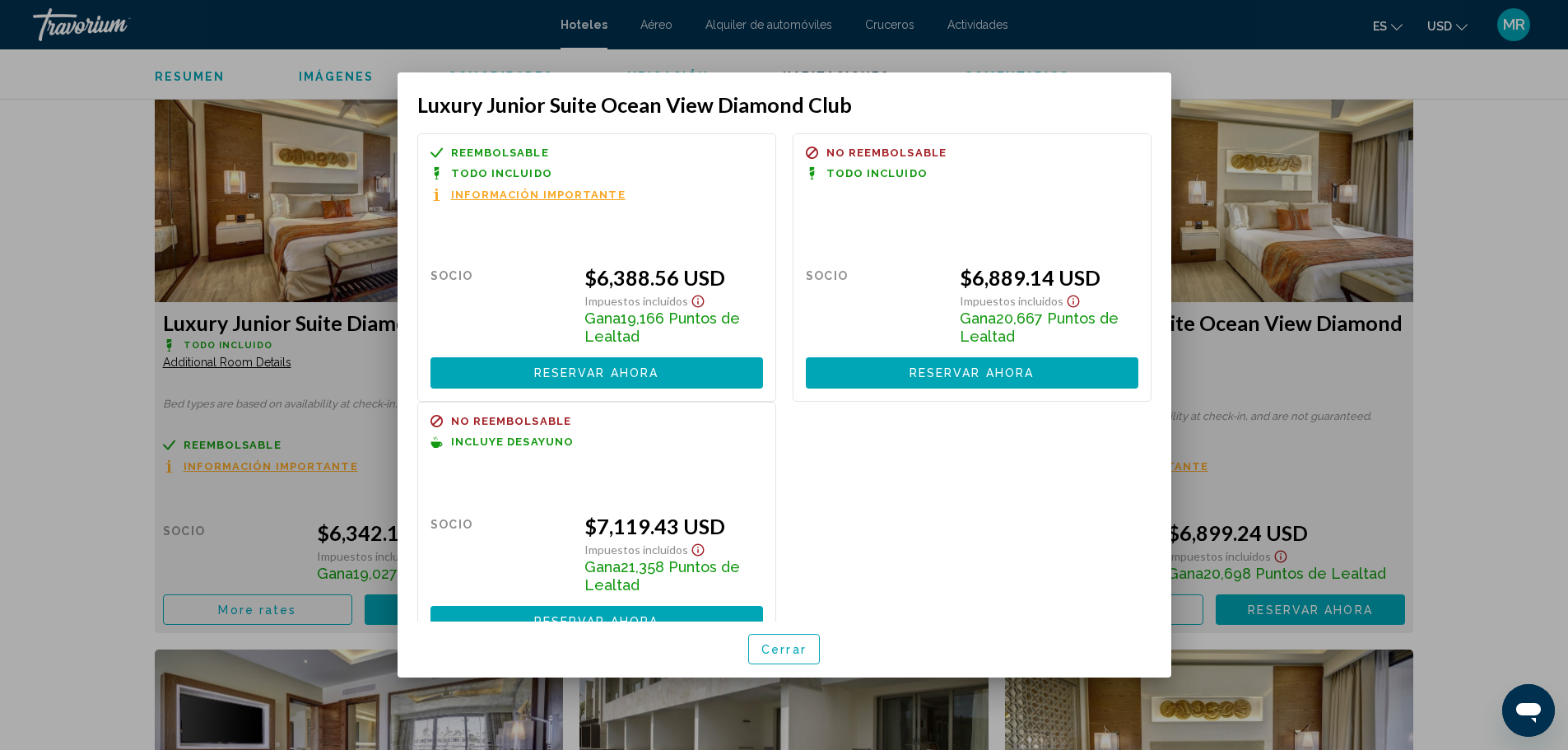click at bounding box center [784, 375] 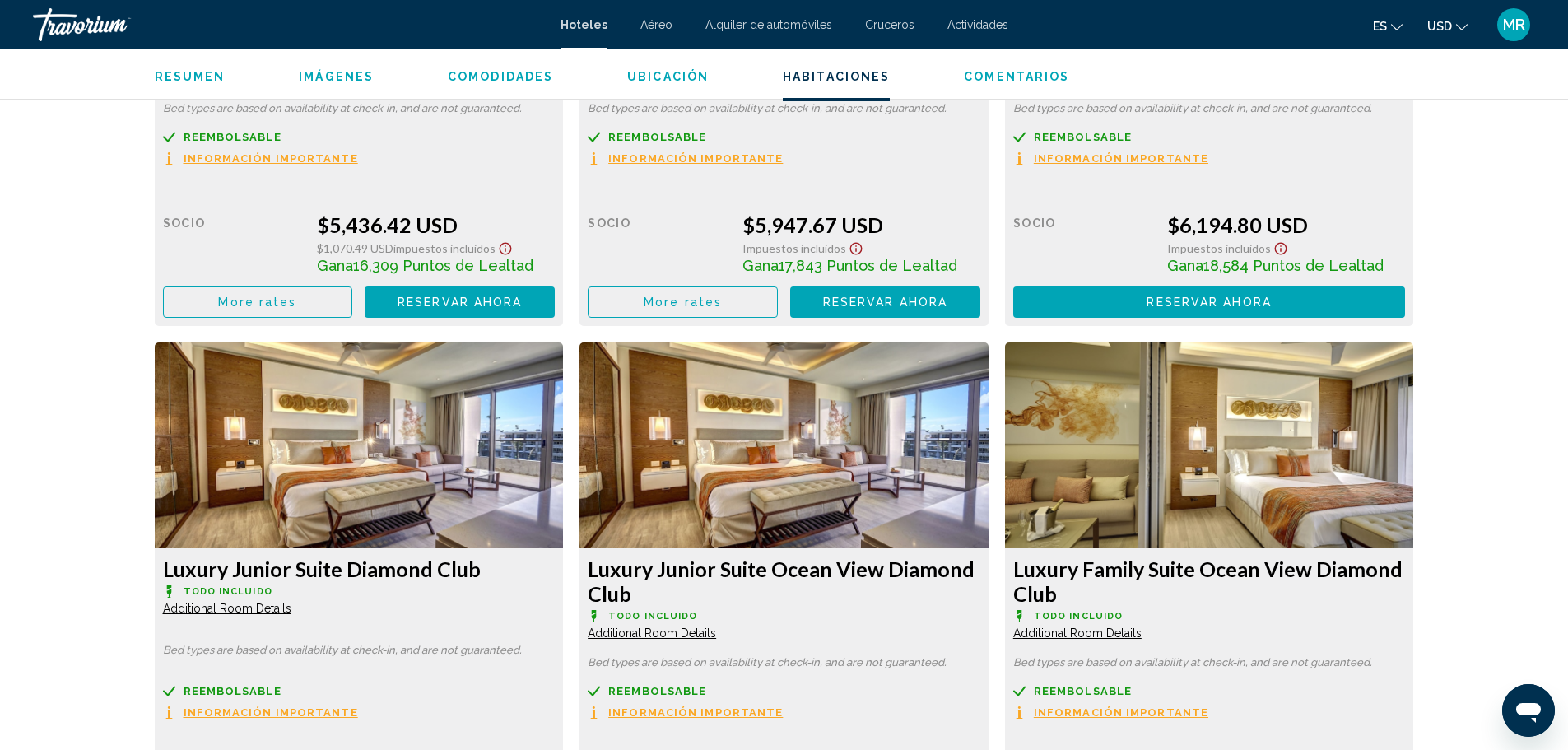 scroll, scrollTop: 3046, scrollLeft: 0, axis: vertical 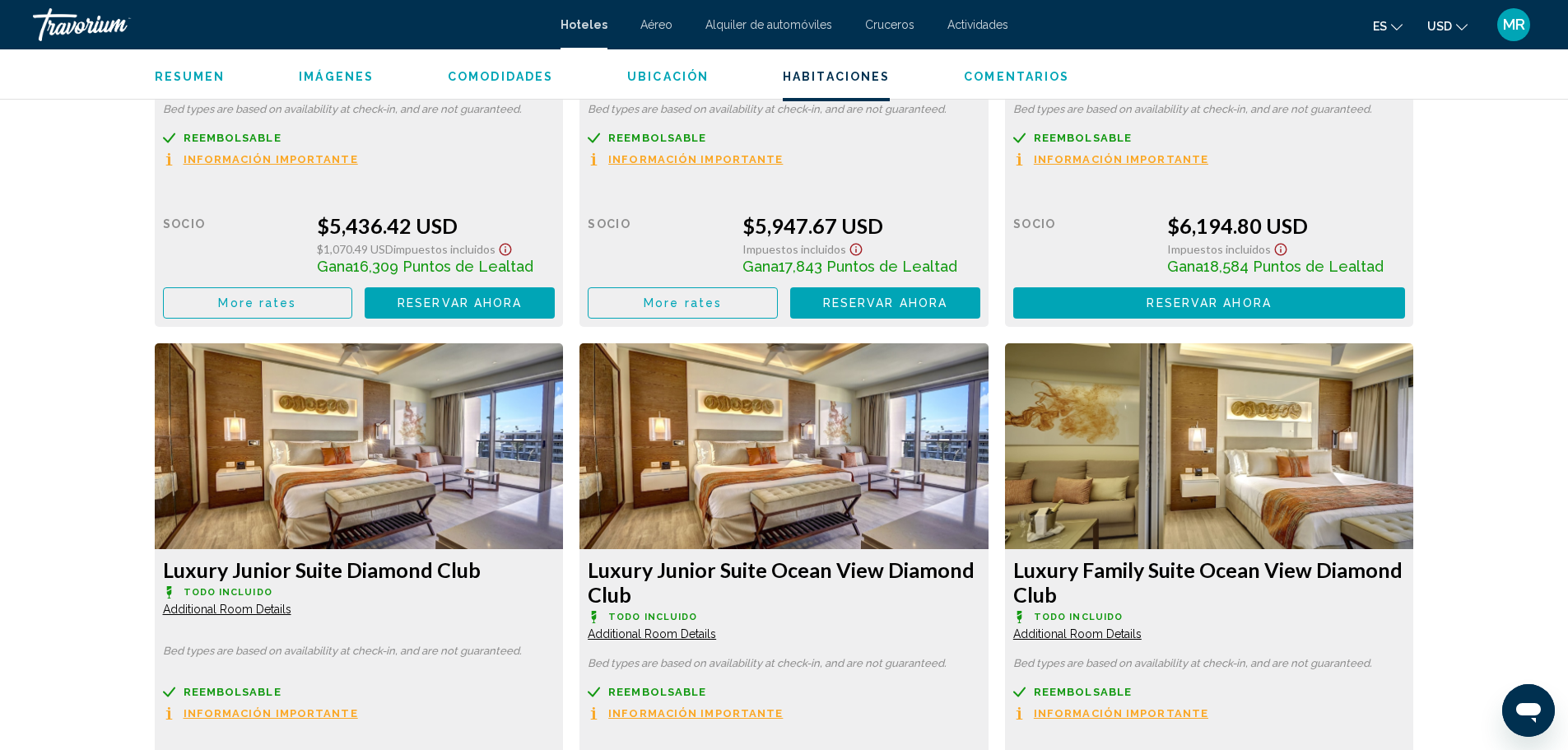 click on "MR" at bounding box center (1514, 25) 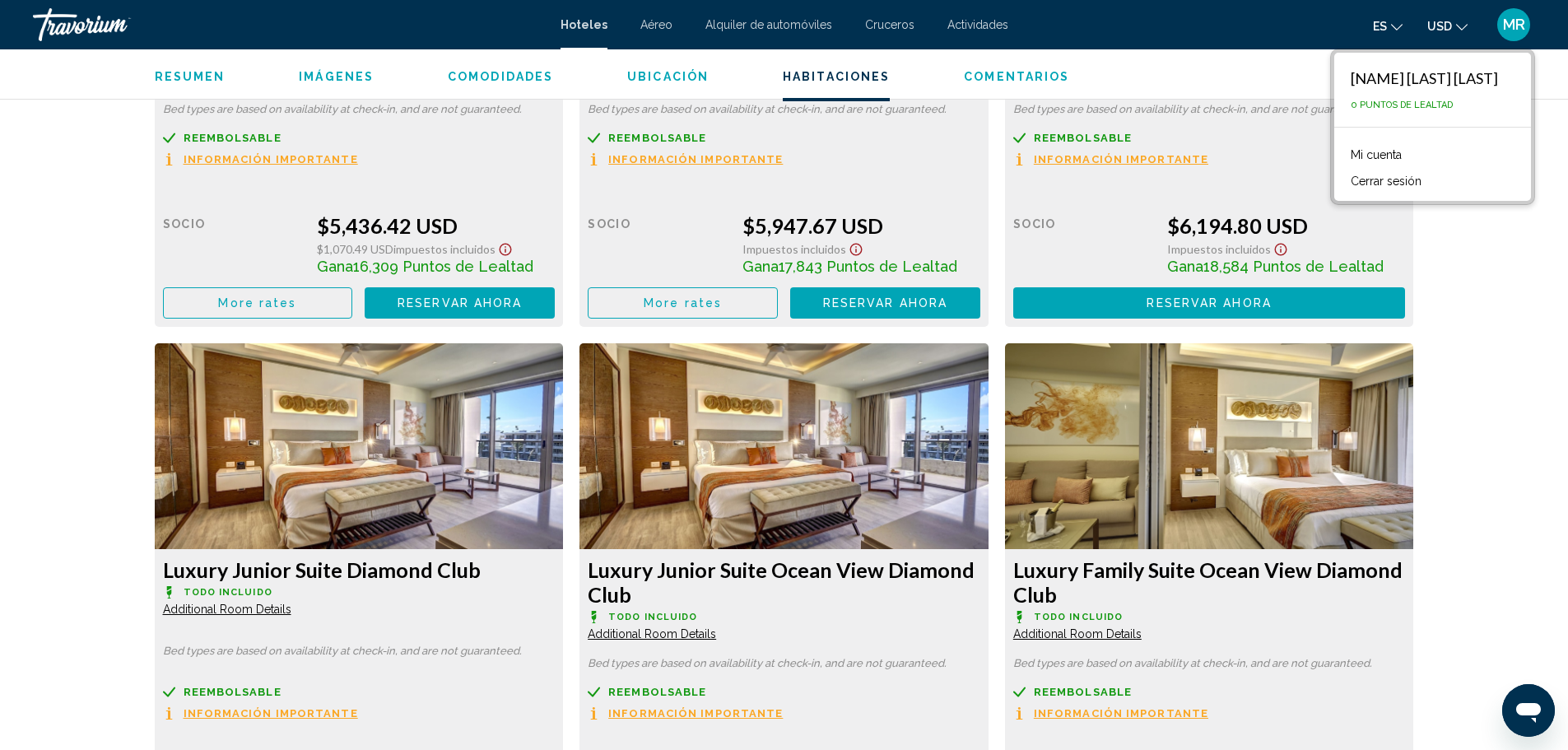 click on "Cerrar sesión" at bounding box center [1386, 181] 